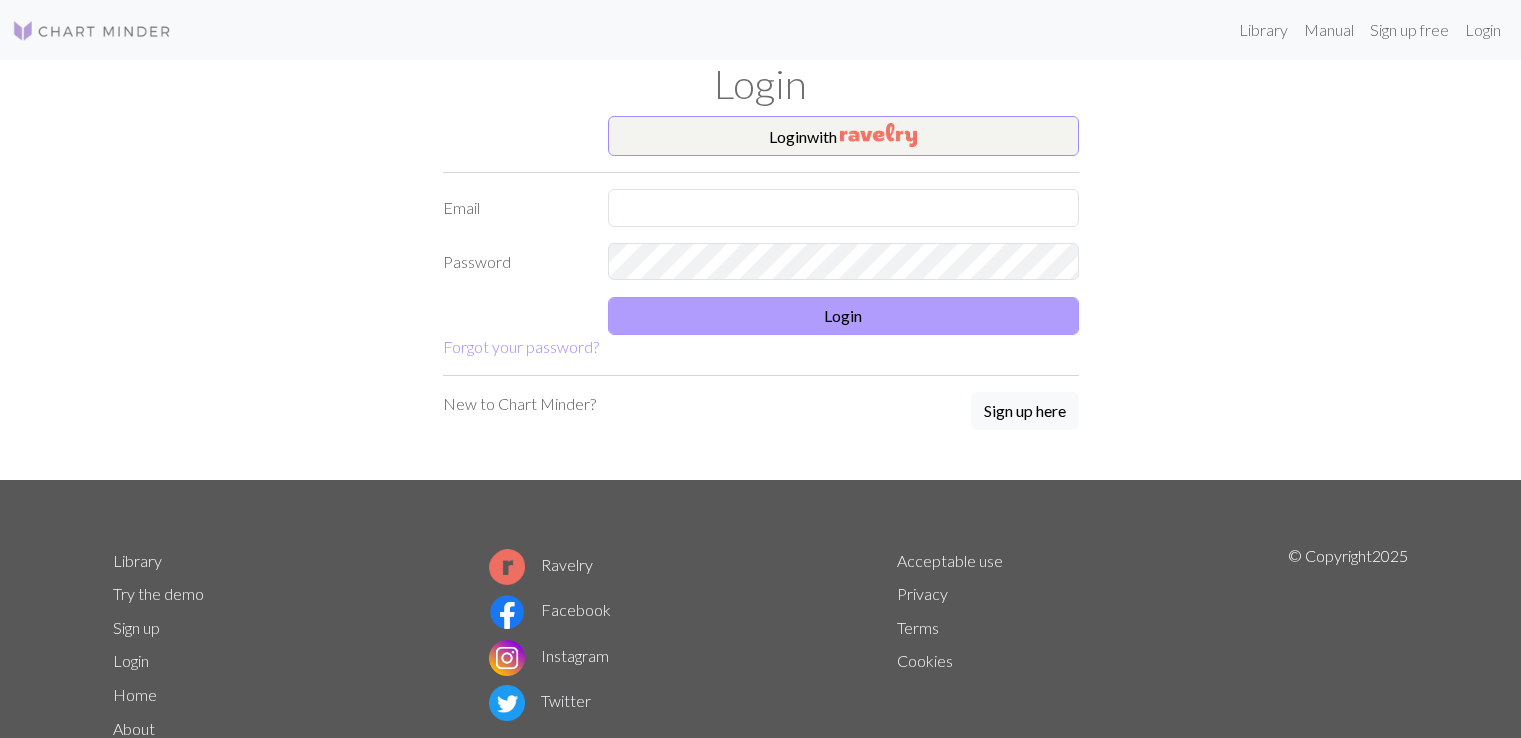 scroll, scrollTop: 0, scrollLeft: 0, axis: both 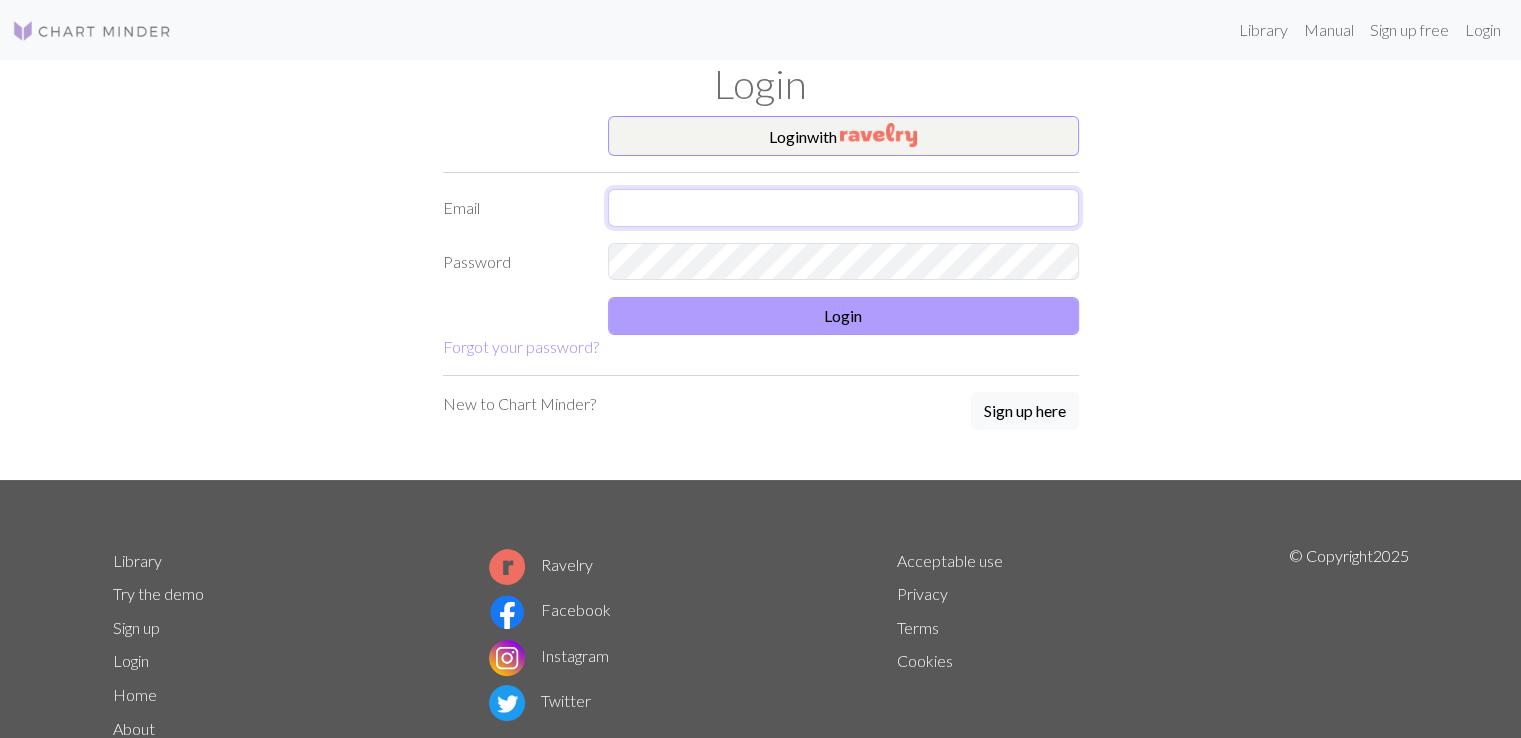 type on "sktinius@gmail.com" 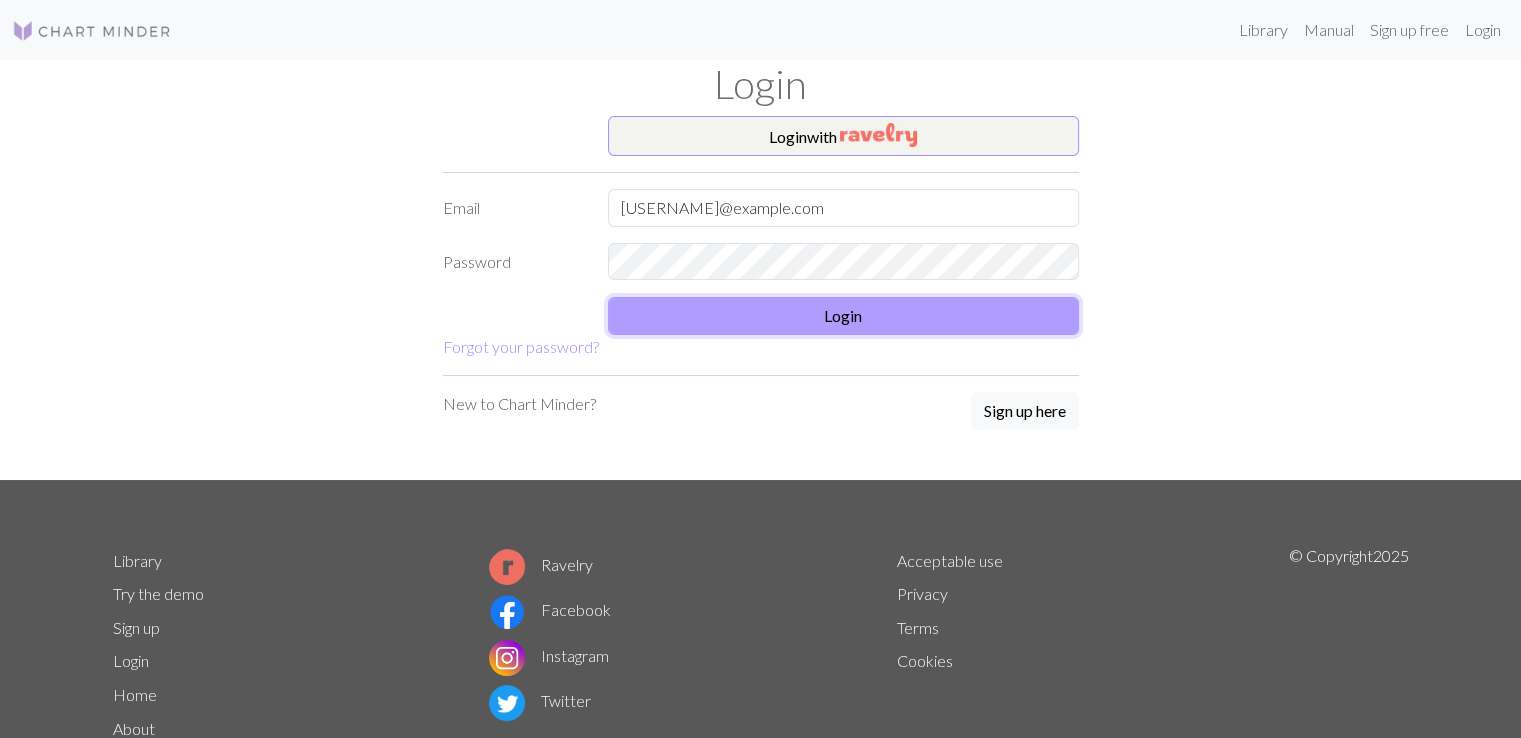 scroll, scrollTop: 0, scrollLeft: 0, axis: both 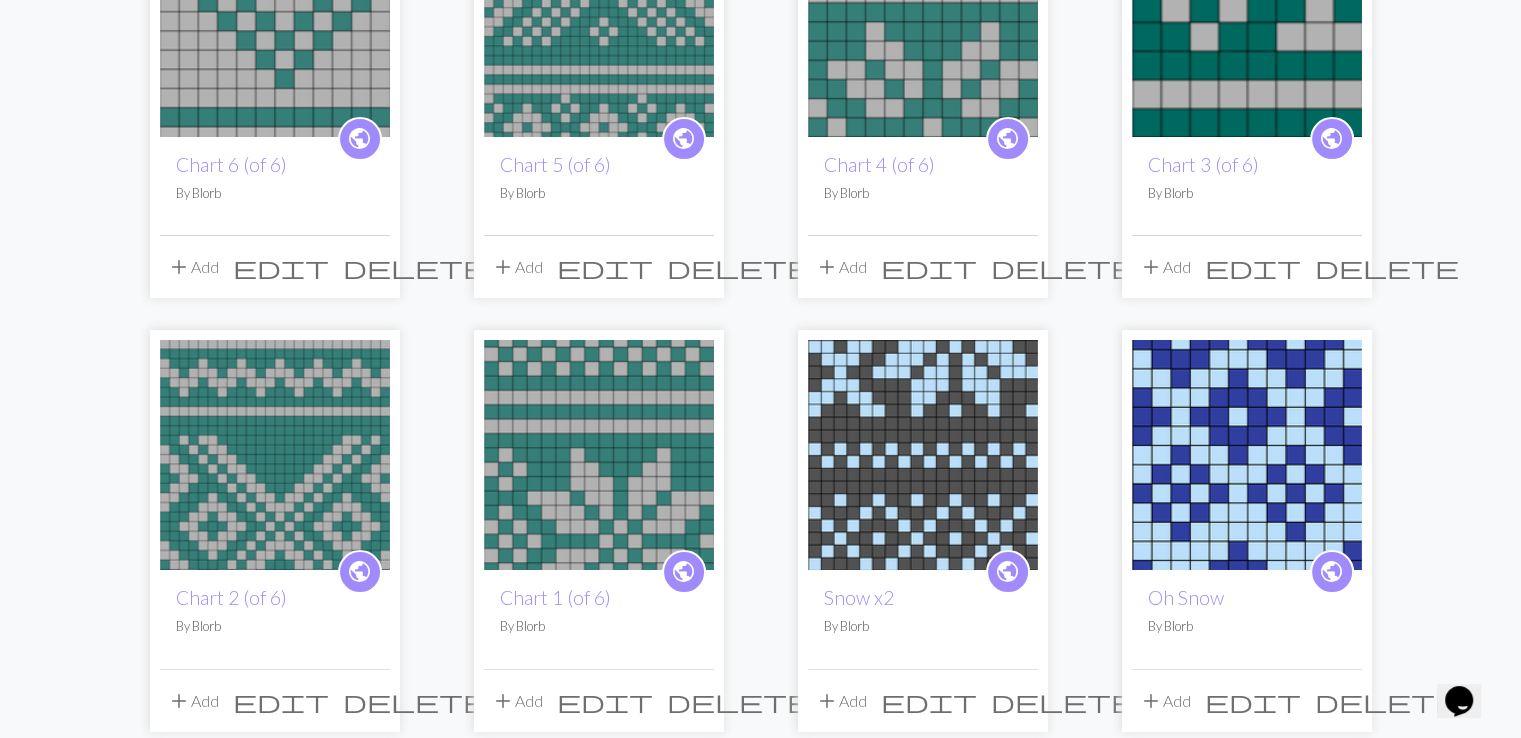 click at bounding box center (1247, 22) 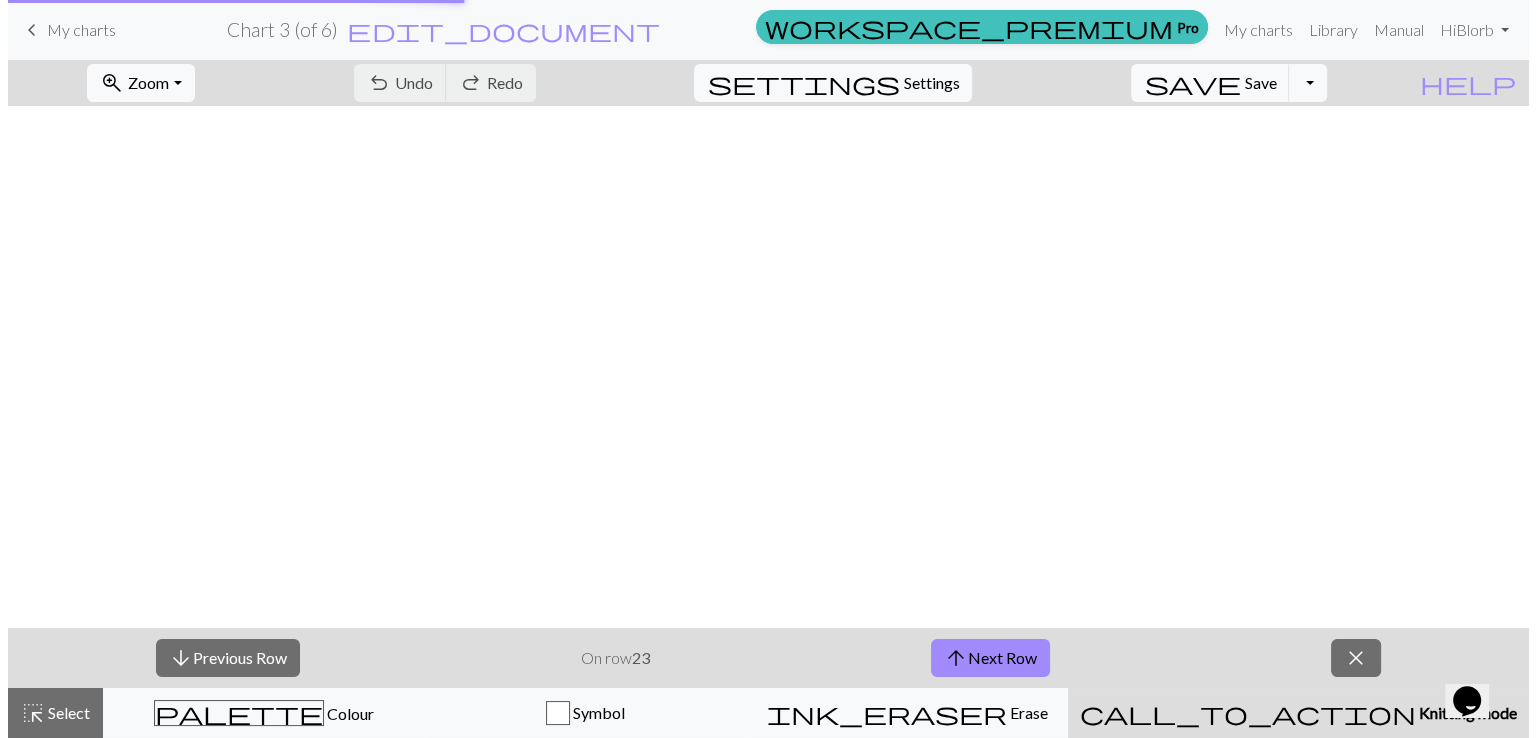 scroll, scrollTop: 0, scrollLeft: 0, axis: both 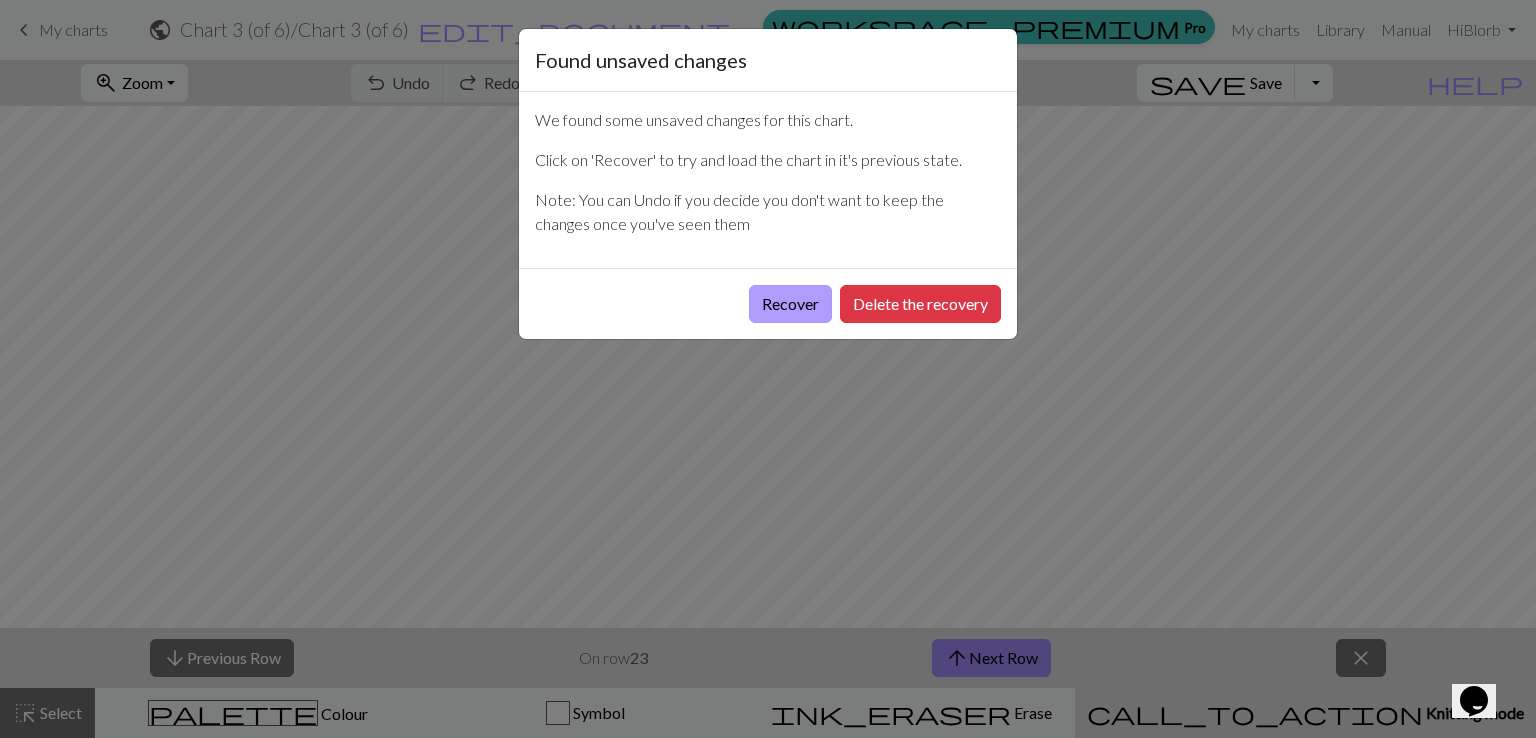 click on "Recover" at bounding box center (790, 304) 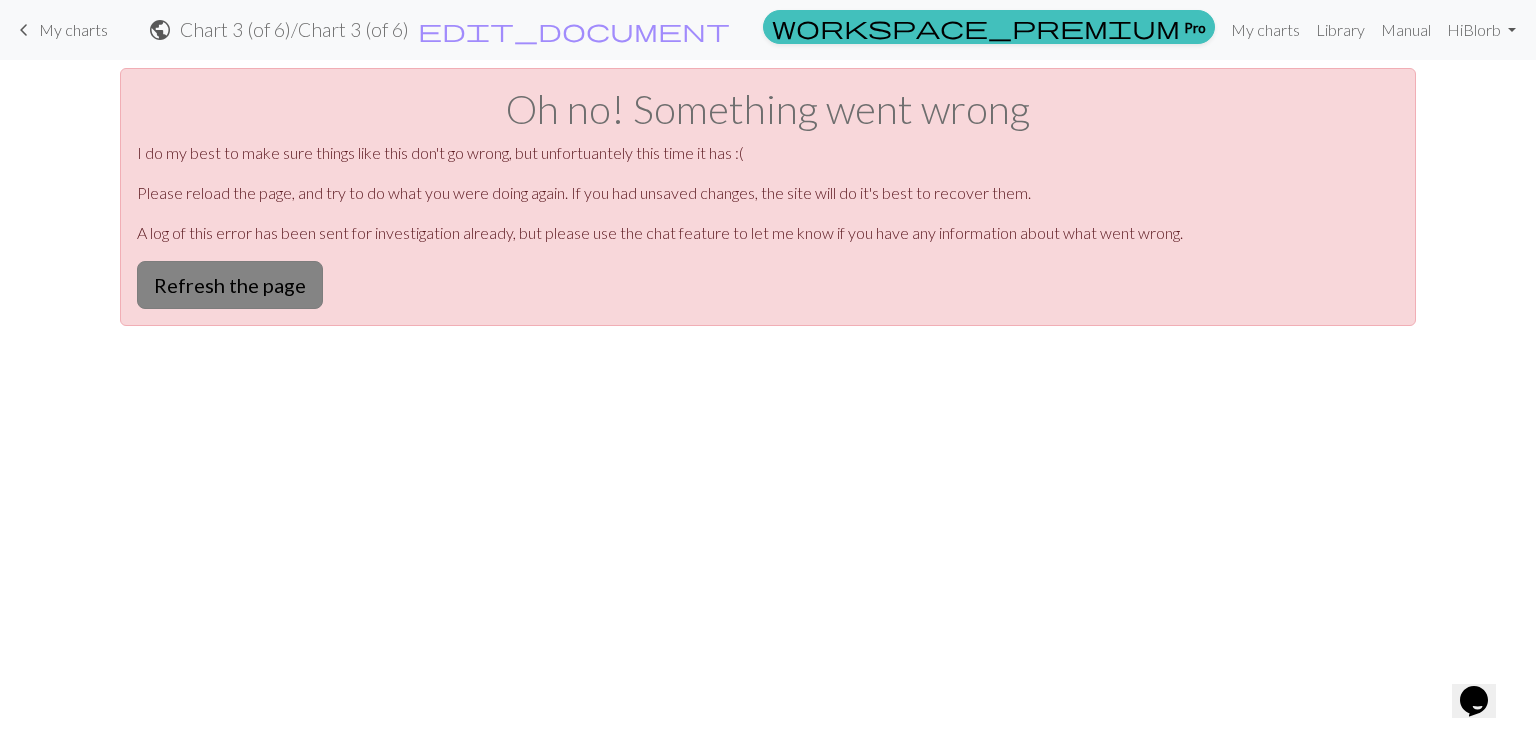 click on "Refresh the page" at bounding box center [230, 285] 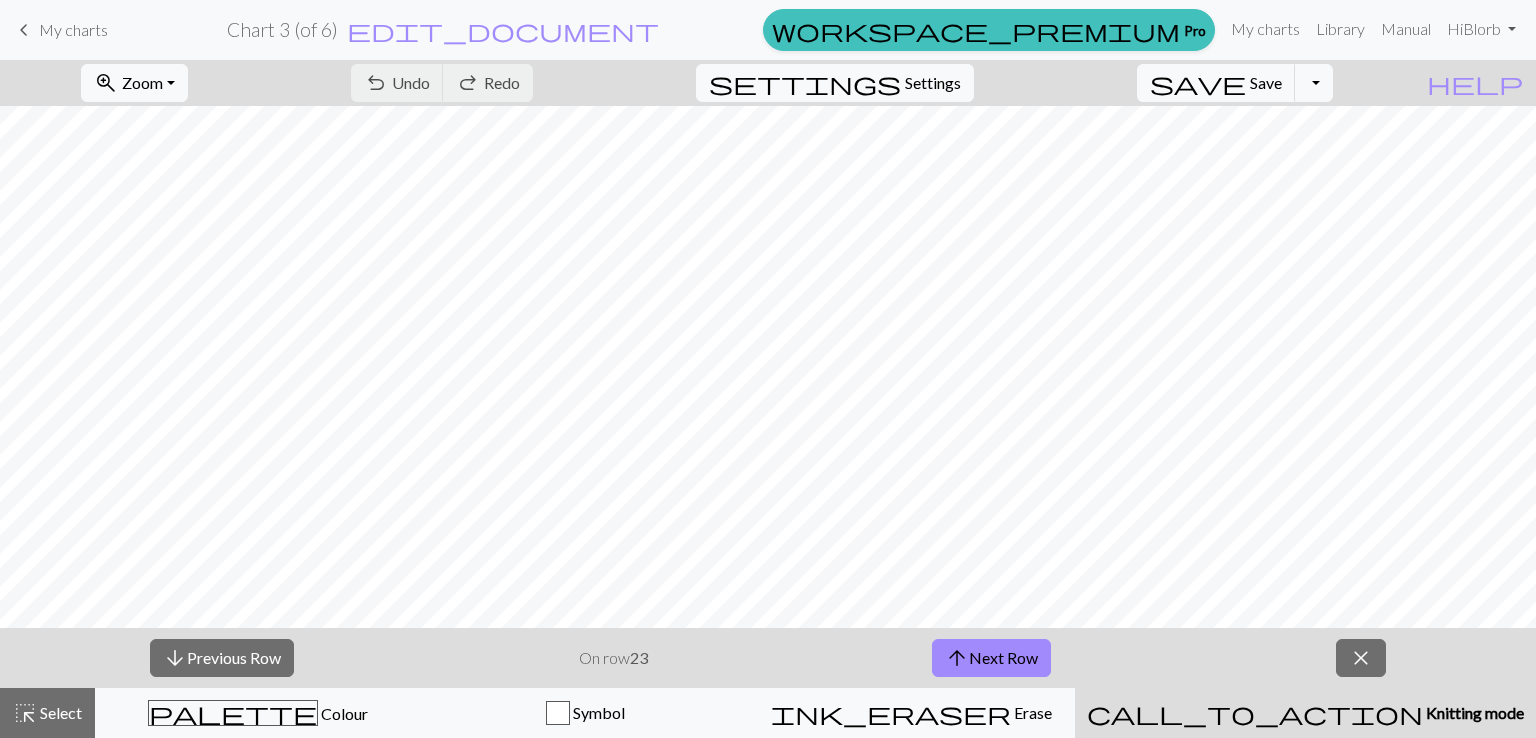 scroll, scrollTop: 0, scrollLeft: 0, axis: both 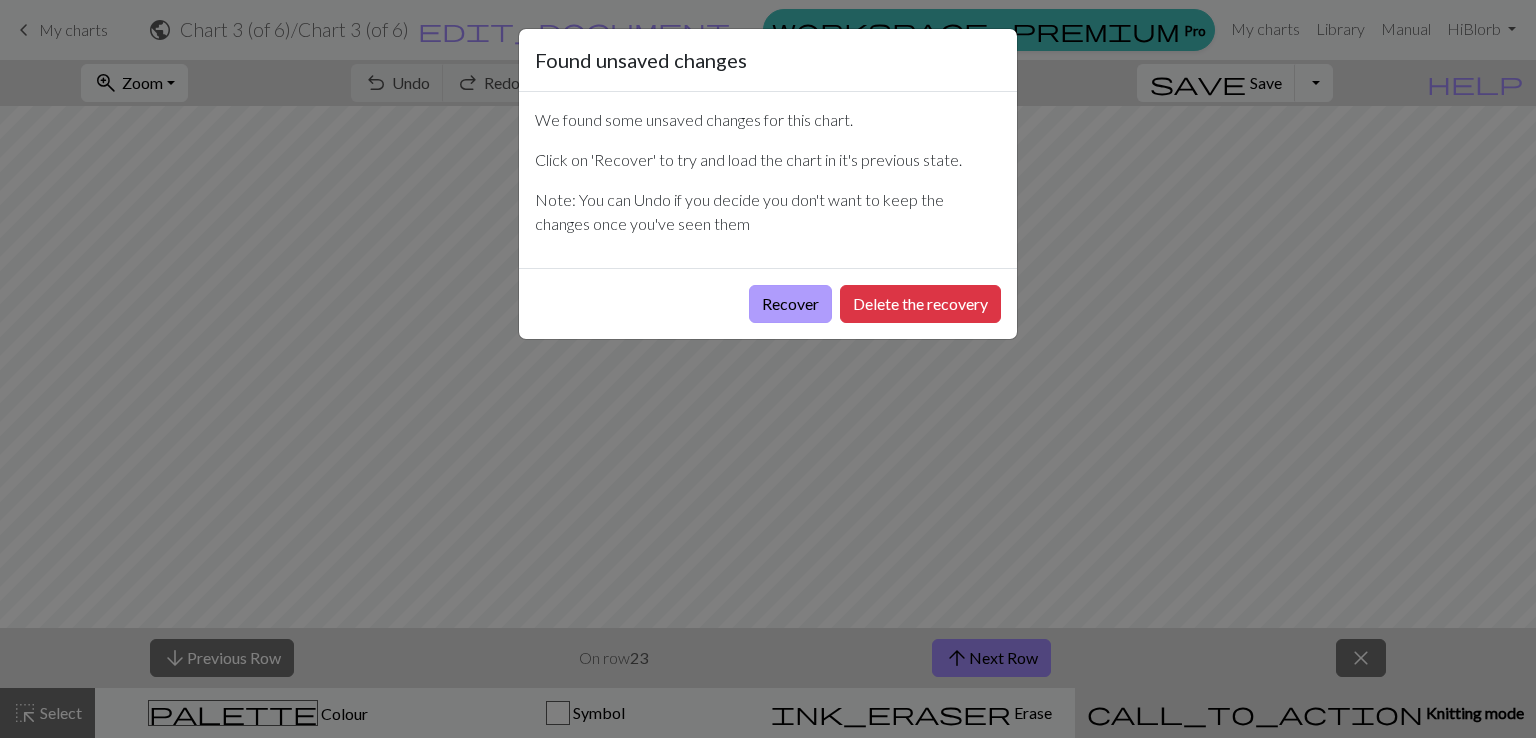 click on "Recover" at bounding box center [790, 304] 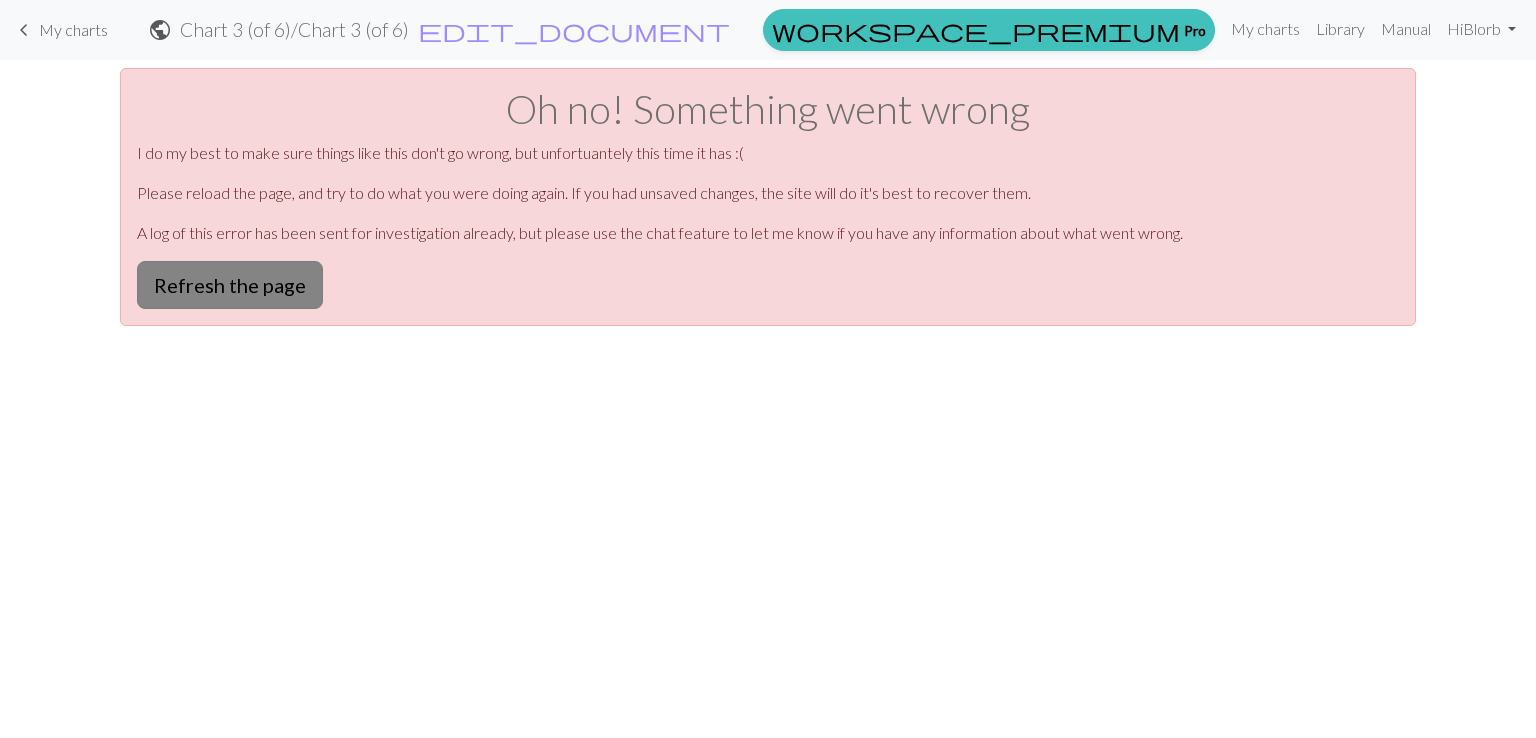 click on "Refresh the page" at bounding box center [230, 285] 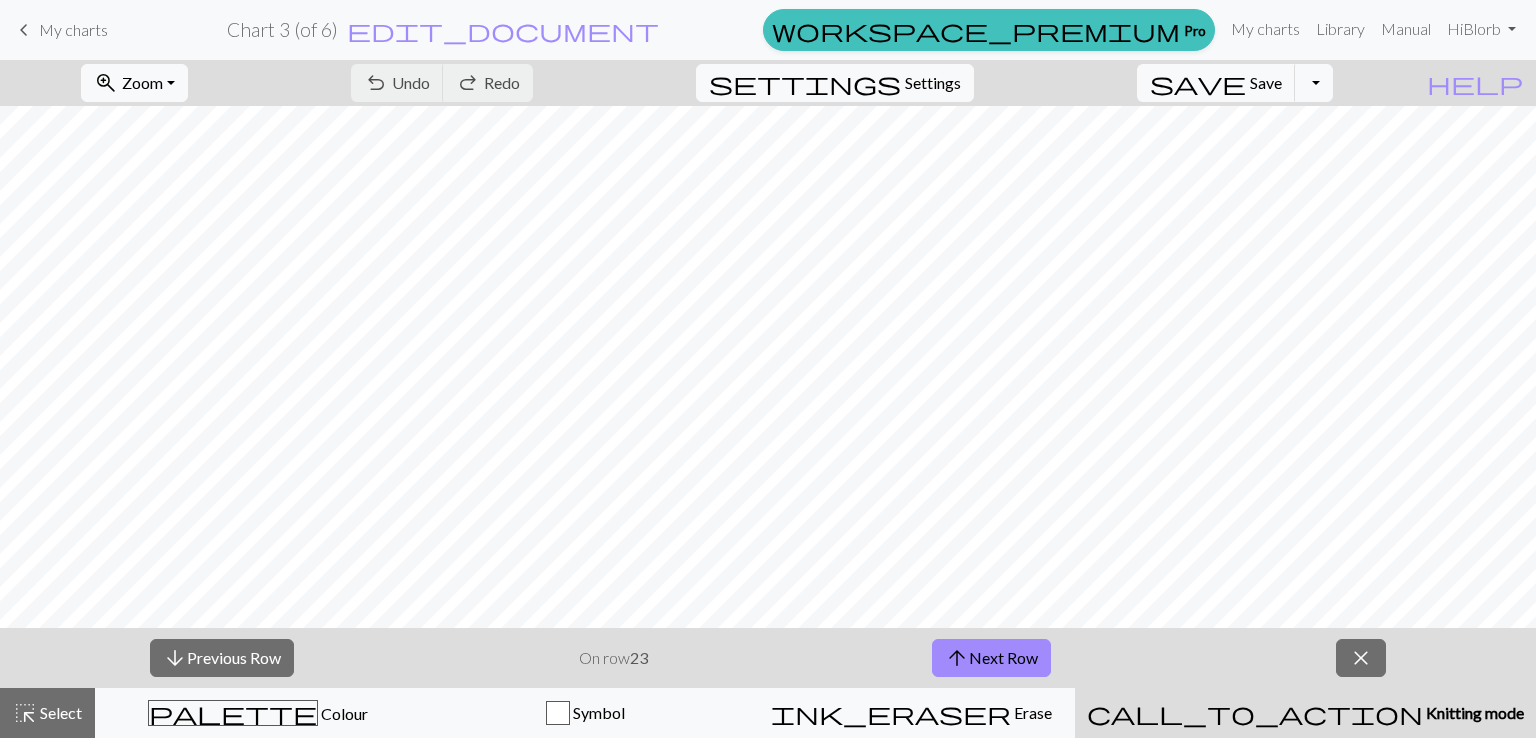 scroll, scrollTop: 0, scrollLeft: 0, axis: both 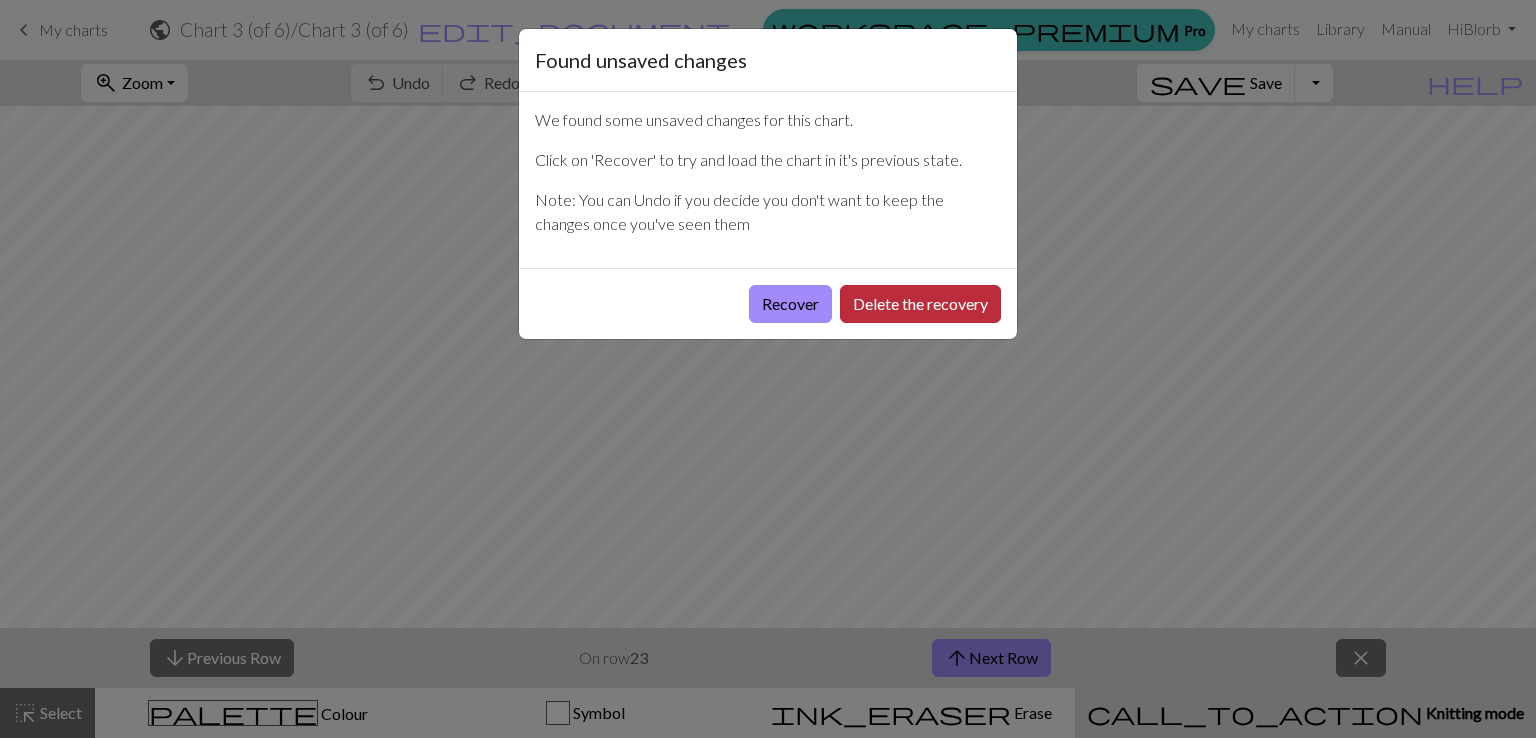 click on "Delete the recovery" at bounding box center [920, 304] 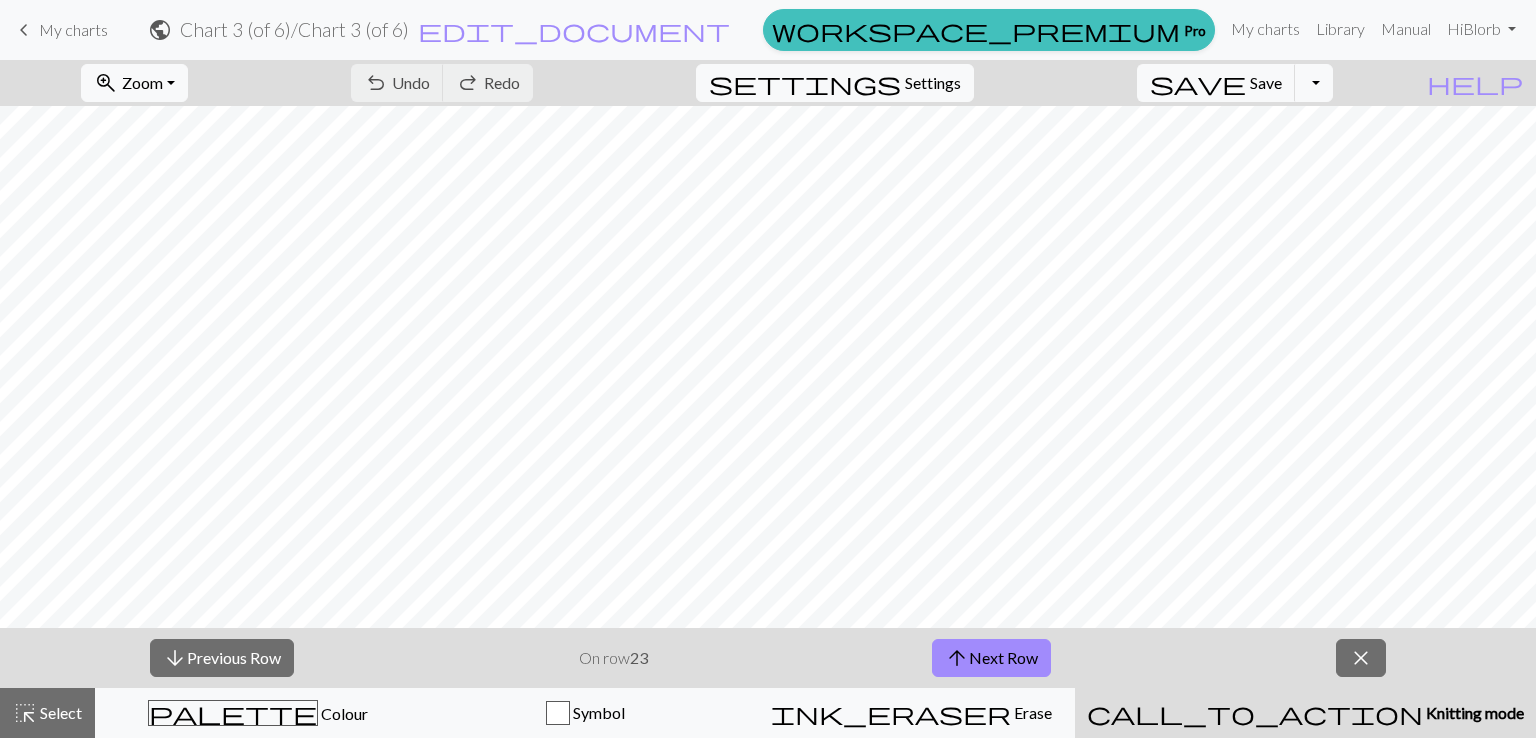 scroll, scrollTop: 63, scrollLeft: 0, axis: vertical 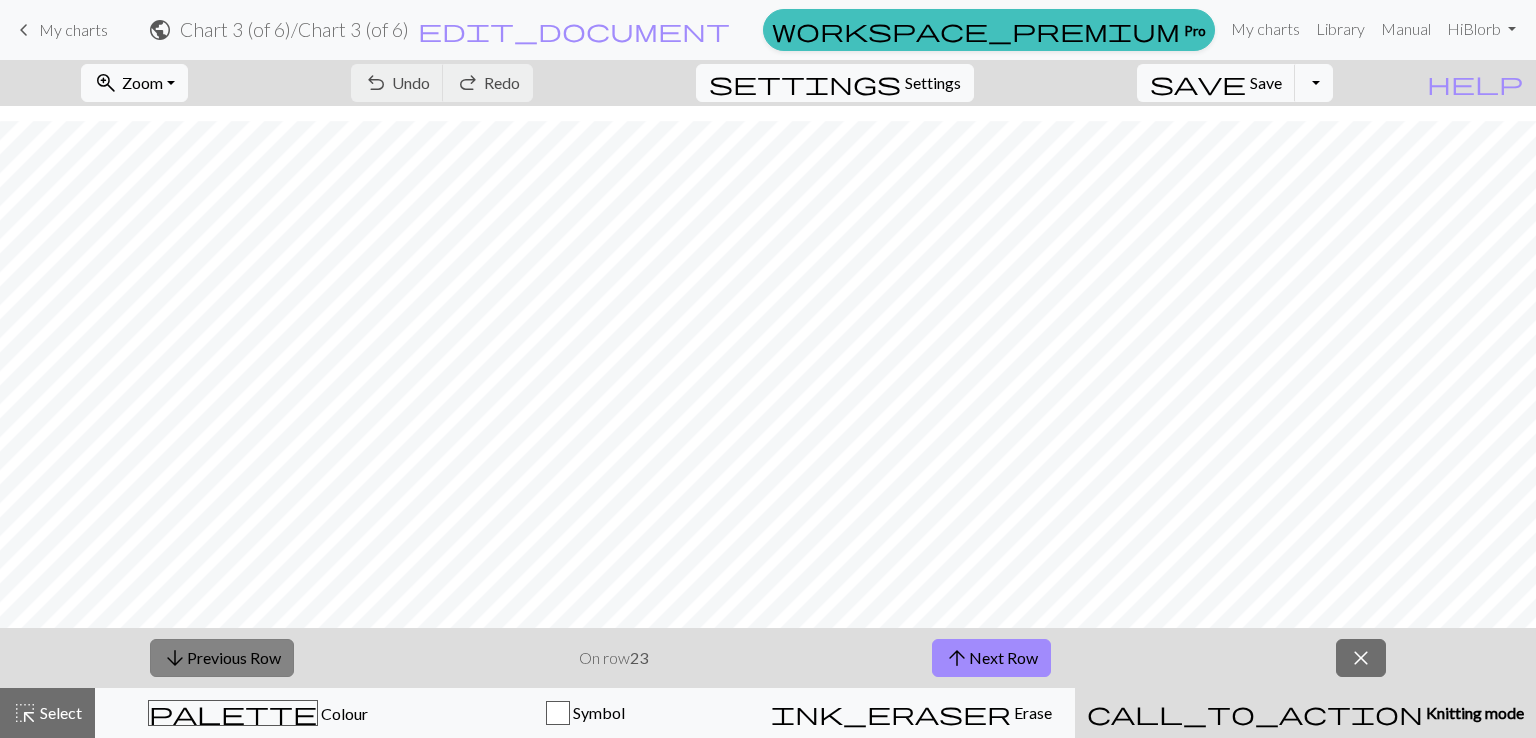 click on "arrow_downward Previous Row" at bounding box center (222, 658) 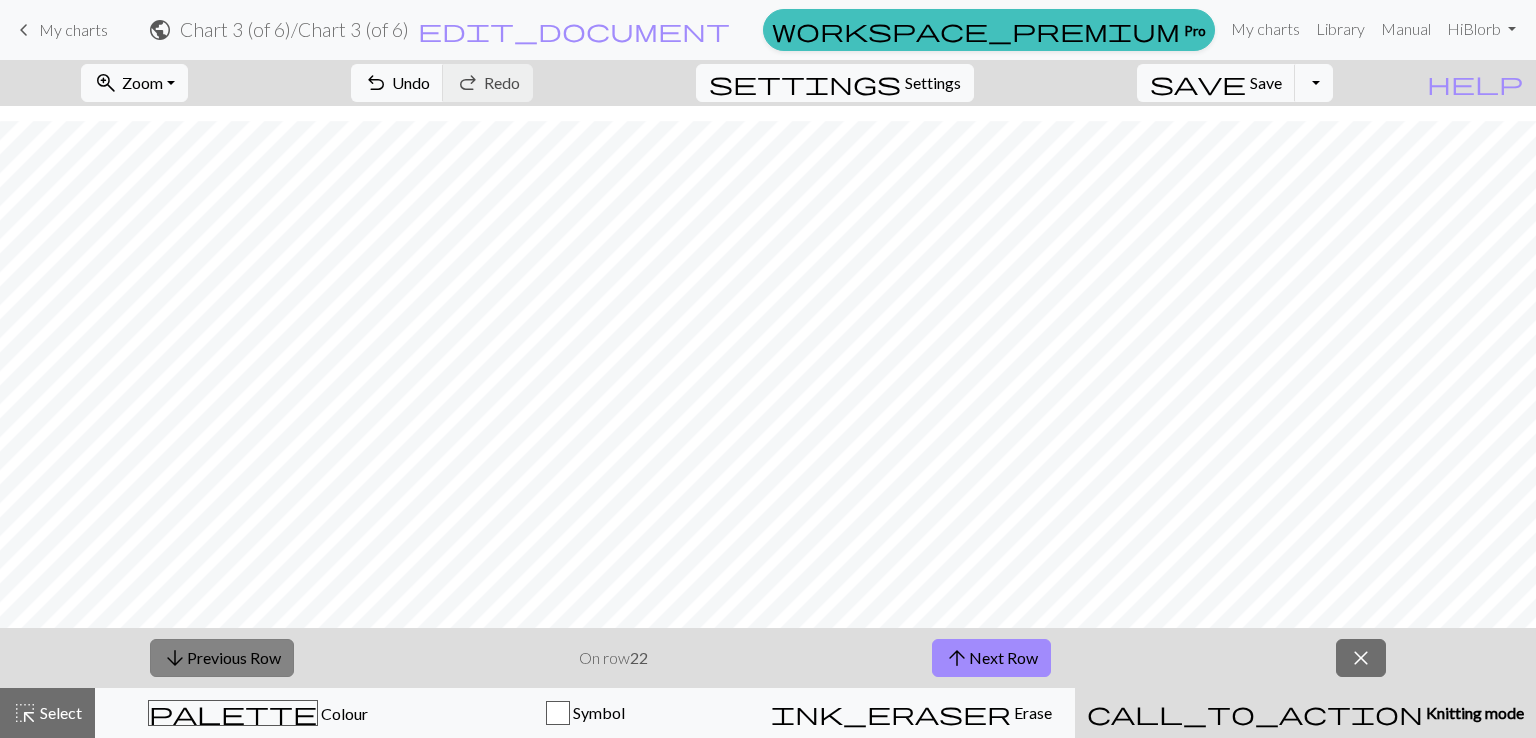 click on "arrow_downward Previous Row" at bounding box center [222, 658] 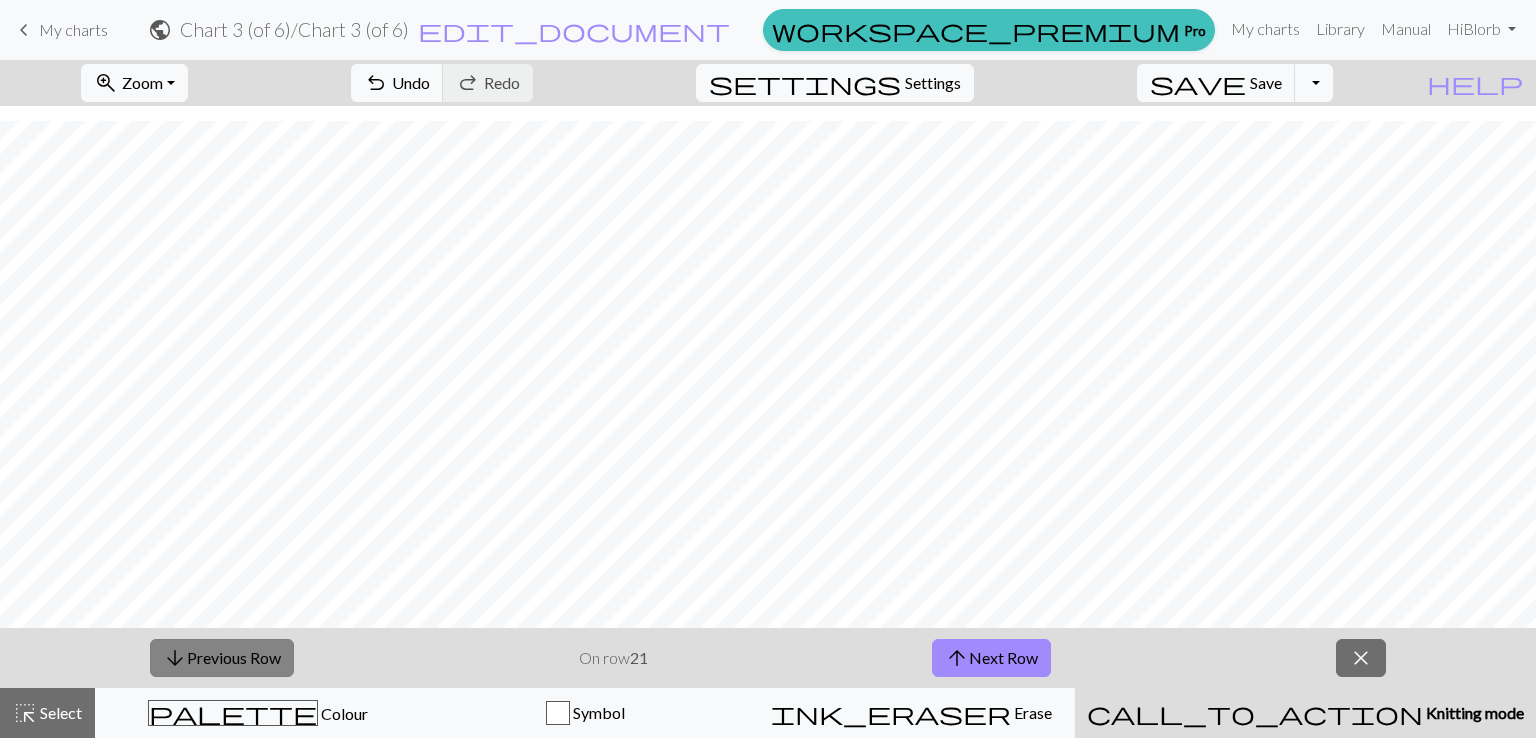 click on "arrow_downward Previous Row" at bounding box center (222, 658) 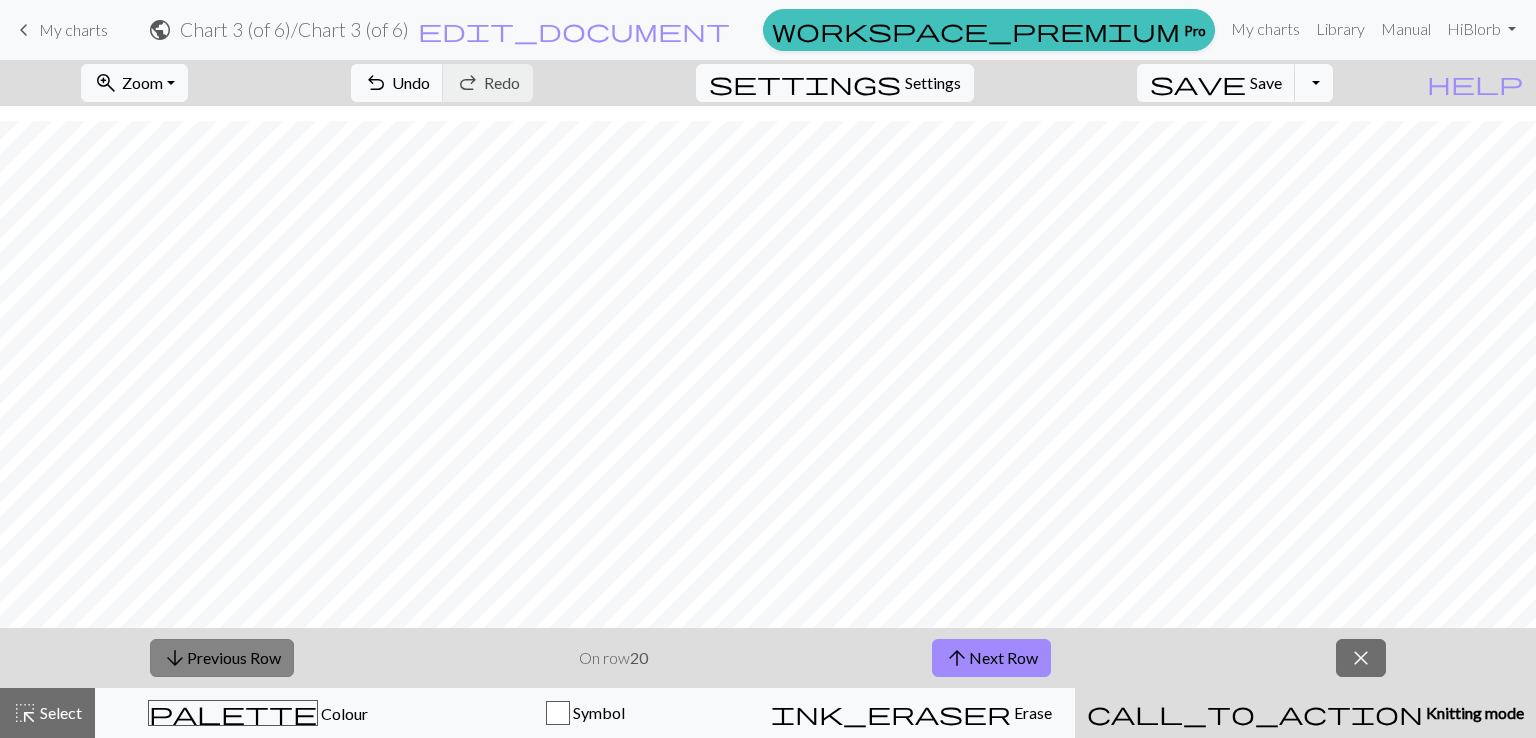 click on "arrow_downward Previous Row" at bounding box center (222, 658) 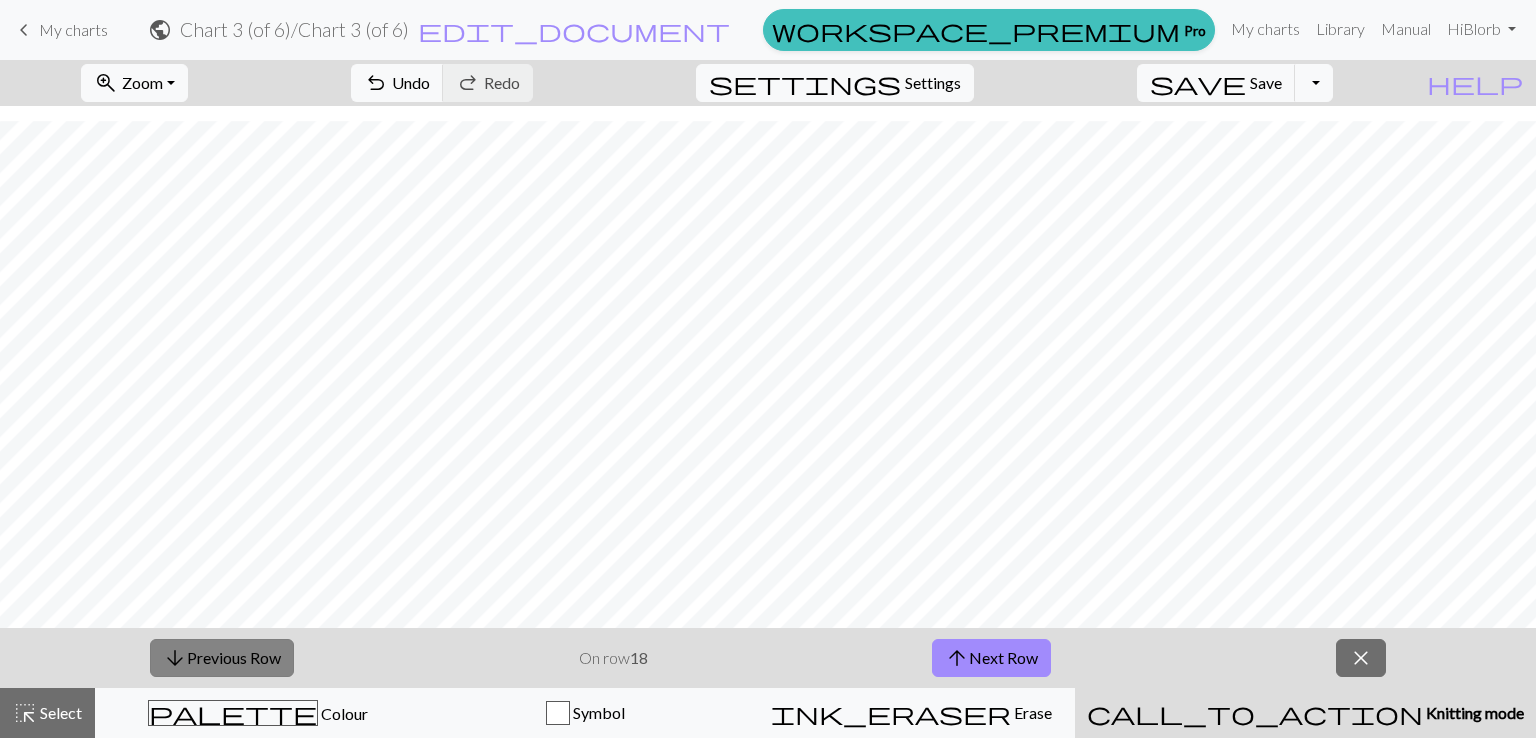 click on "arrow_downward Previous Row" at bounding box center (222, 658) 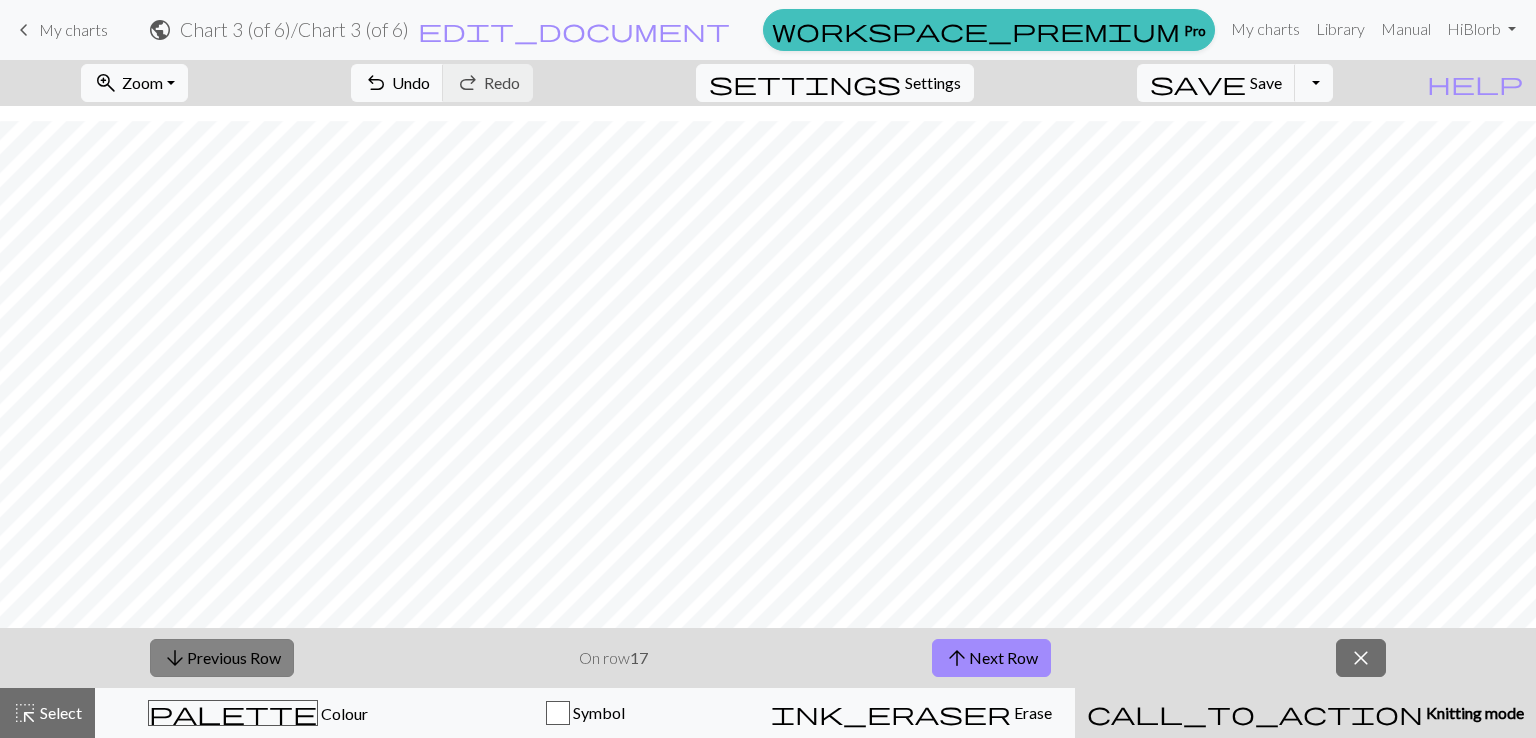 click on "arrow_downward Previous Row" at bounding box center [222, 658] 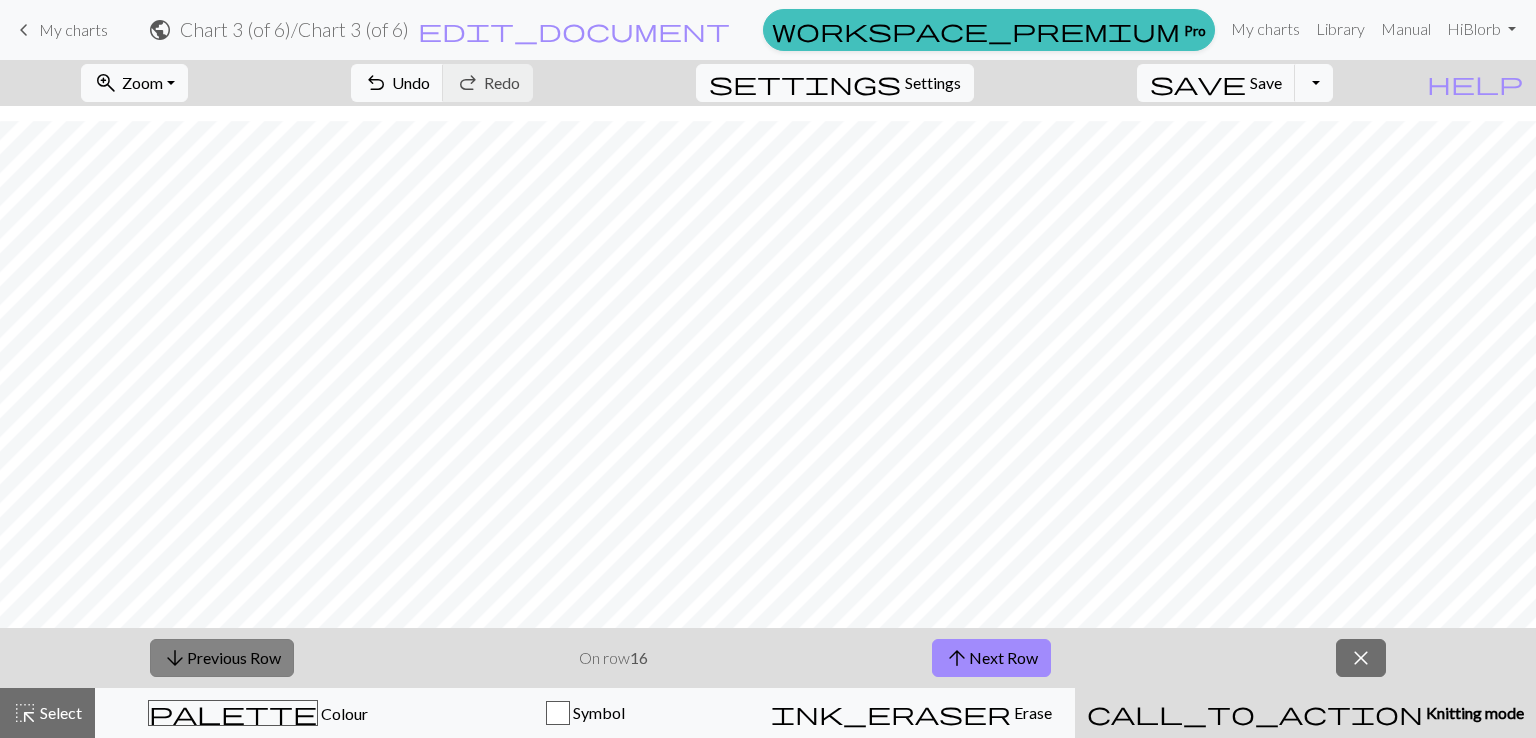 click on "arrow_downward Previous Row" at bounding box center [222, 658] 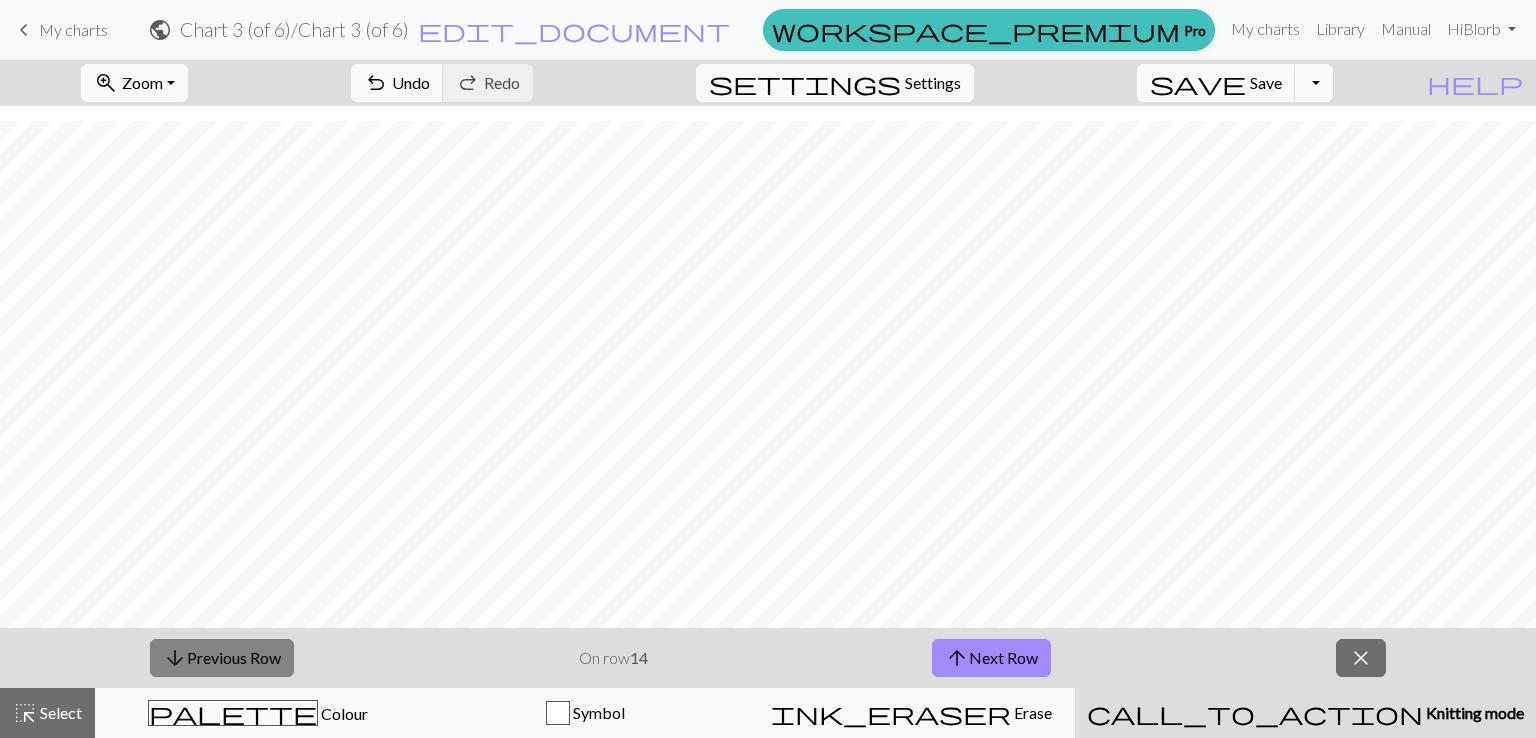 click on "arrow_downward Previous Row" at bounding box center (222, 658) 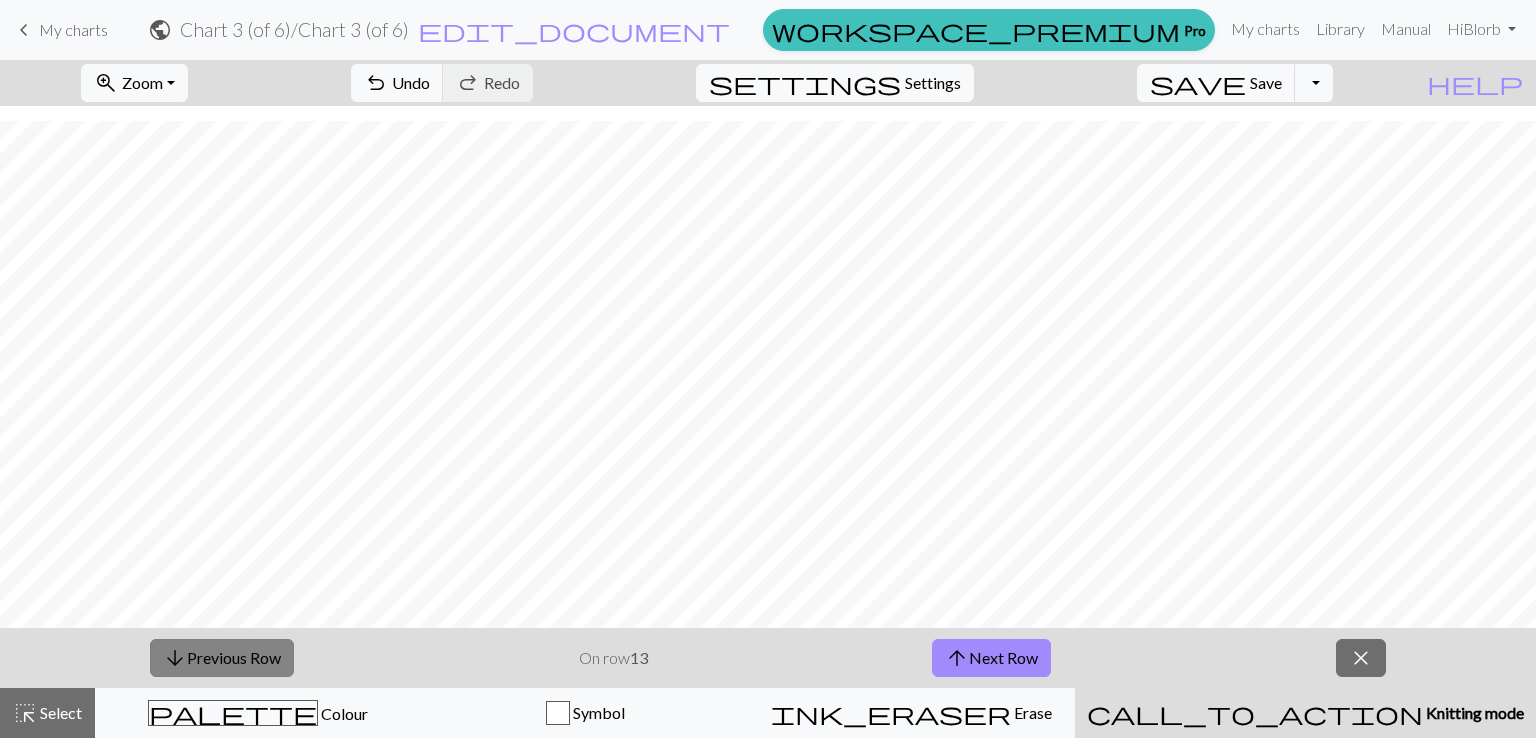 click on "arrow_downward Previous Row" at bounding box center [222, 658] 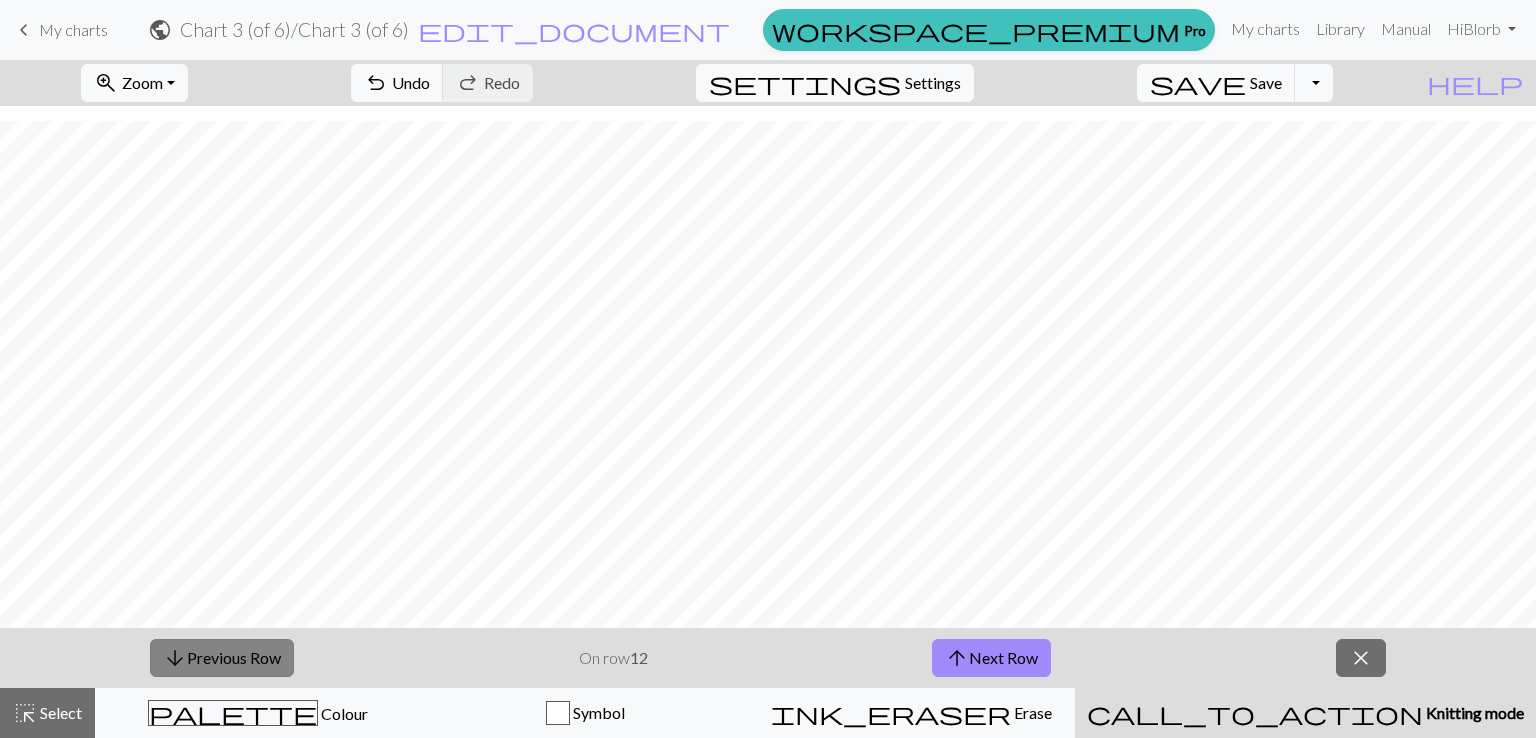 click on "arrow_downward Previous Row" at bounding box center (222, 658) 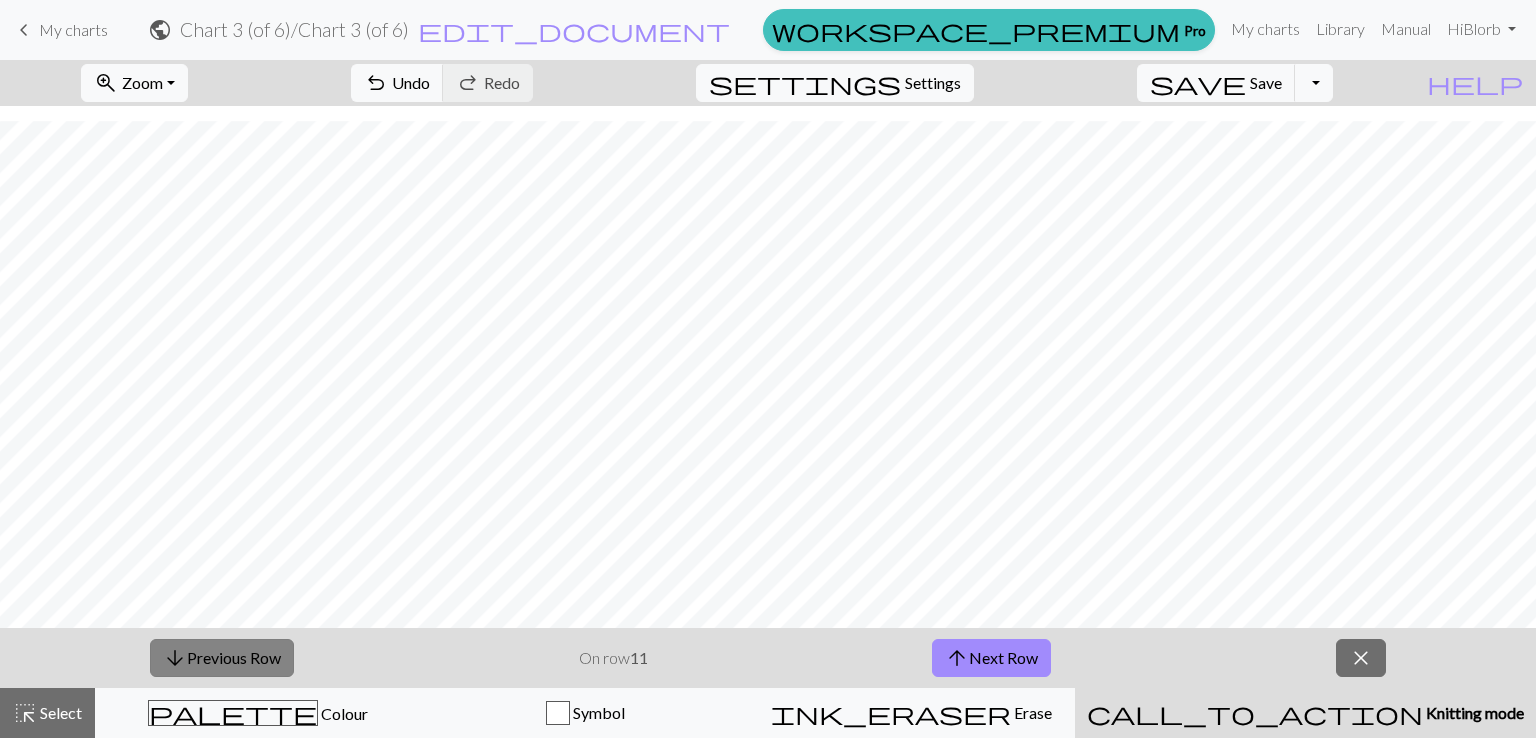 click on "arrow_downward Previous Row" at bounding box center [222, 658] 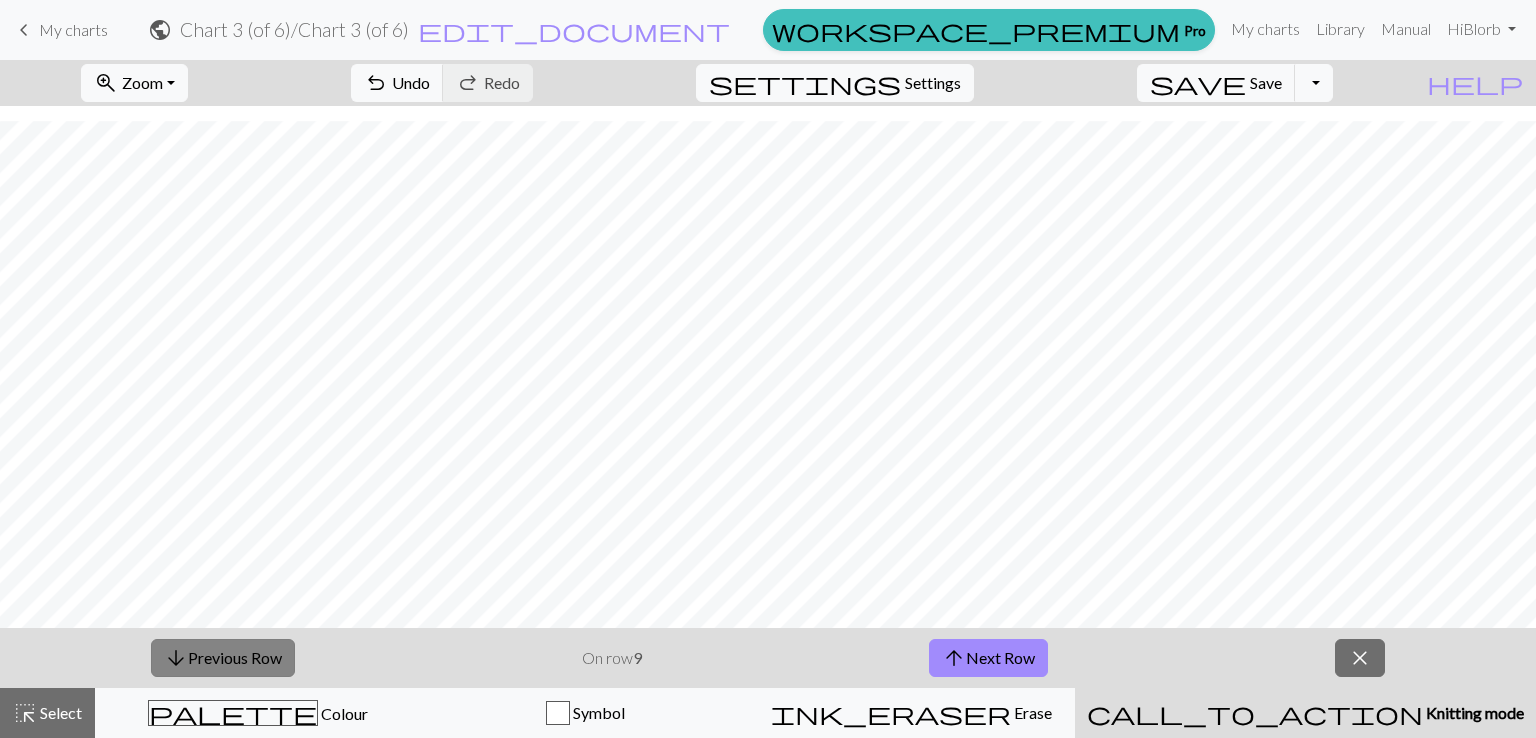 click on "arrow_downward Previous Row" at bounding box center [223, 658] 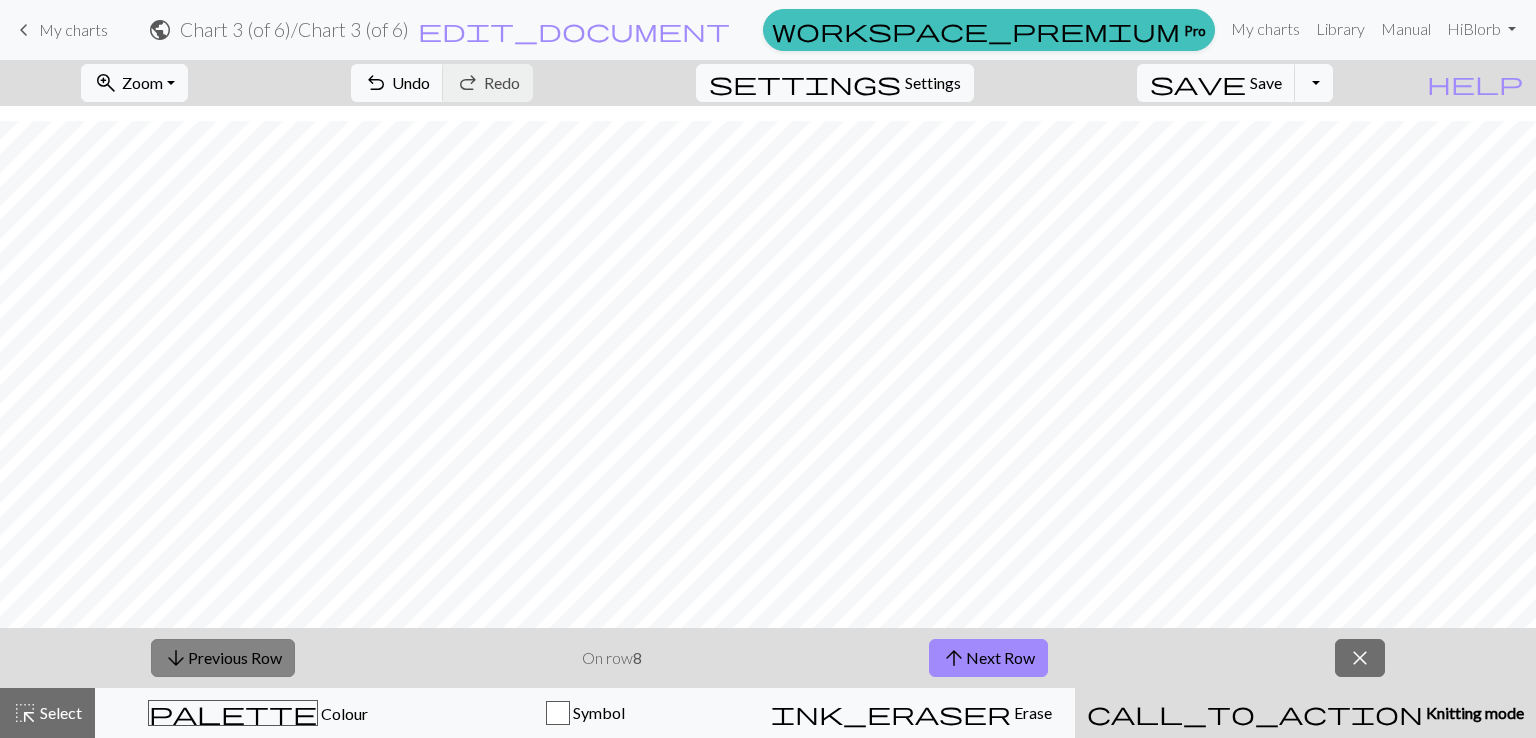 click on "arrow_downward Previous Row" at bounding box center (223, 658) 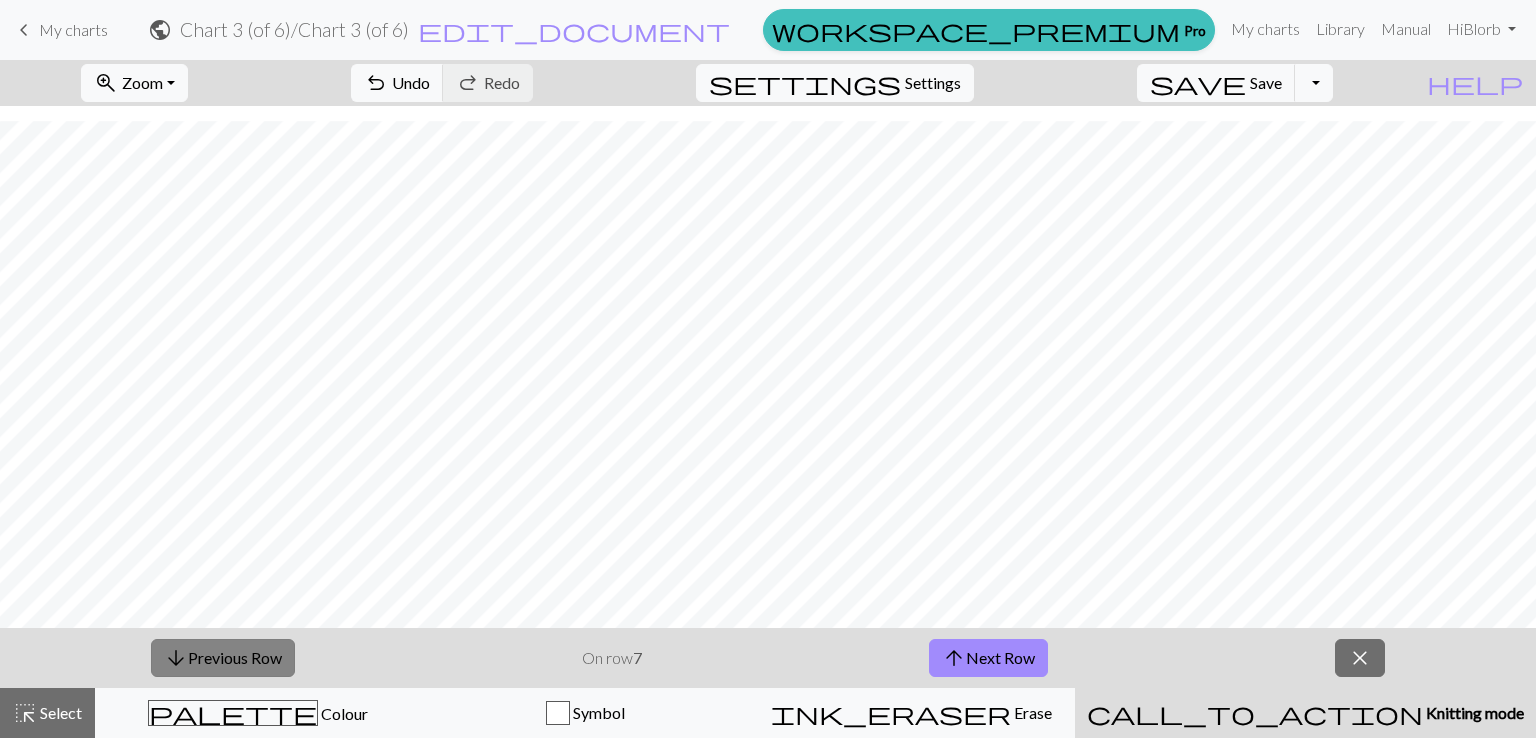click on "arrow_downward Previous Row" at bounding box center [223, 658] 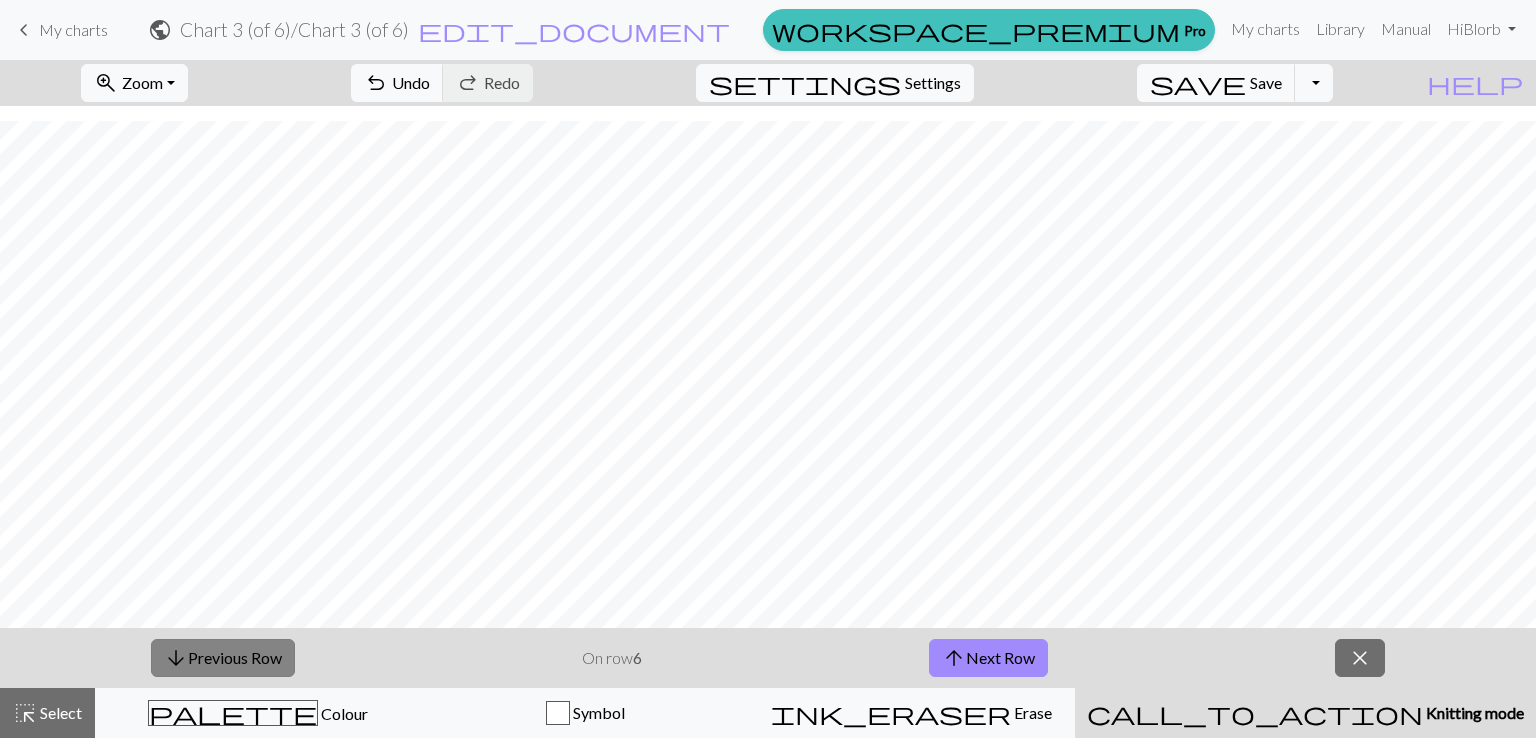 click on "arrow_downward Previous Row" at bounding box center (223, 658) 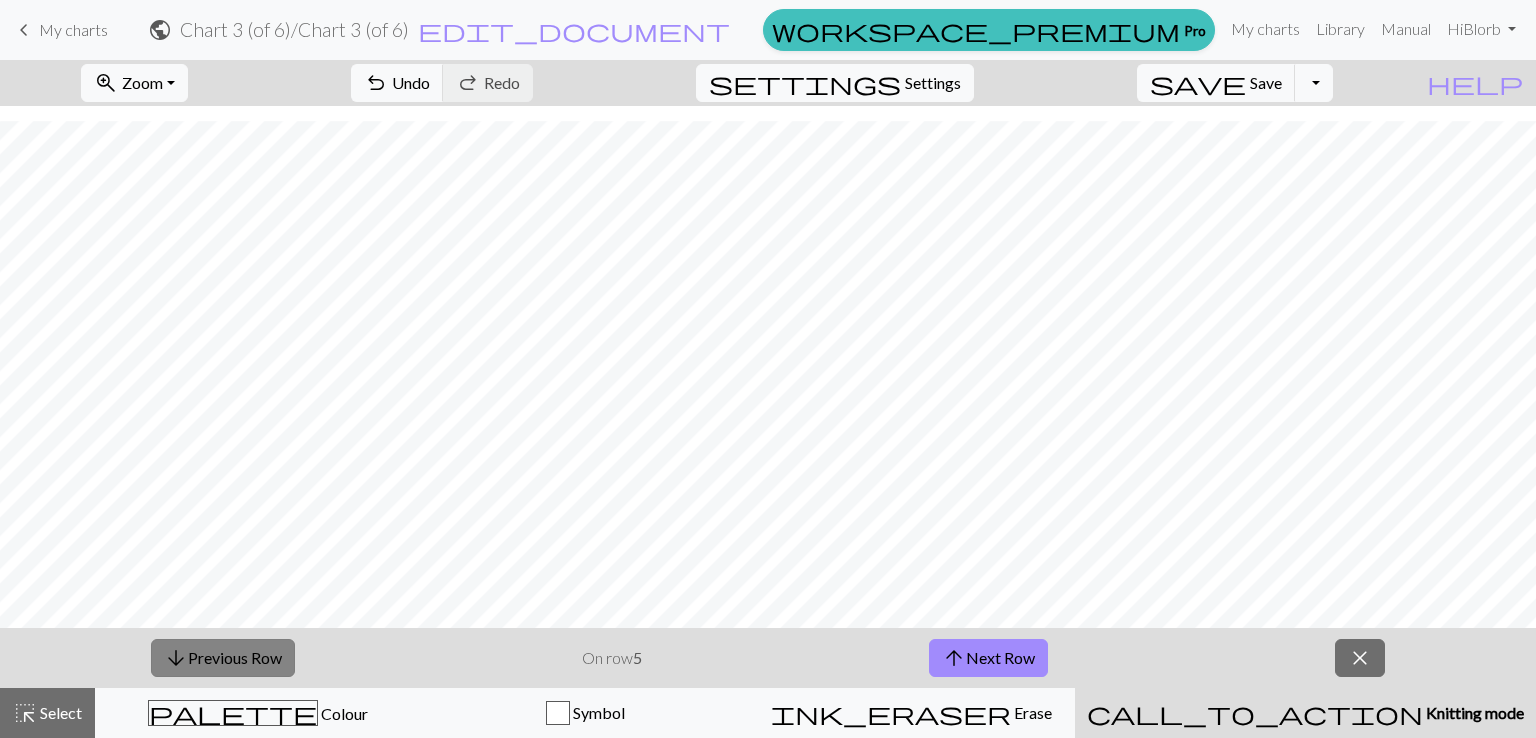 click on "arrow_downward Previous Row" at bounding box center (223, 658) 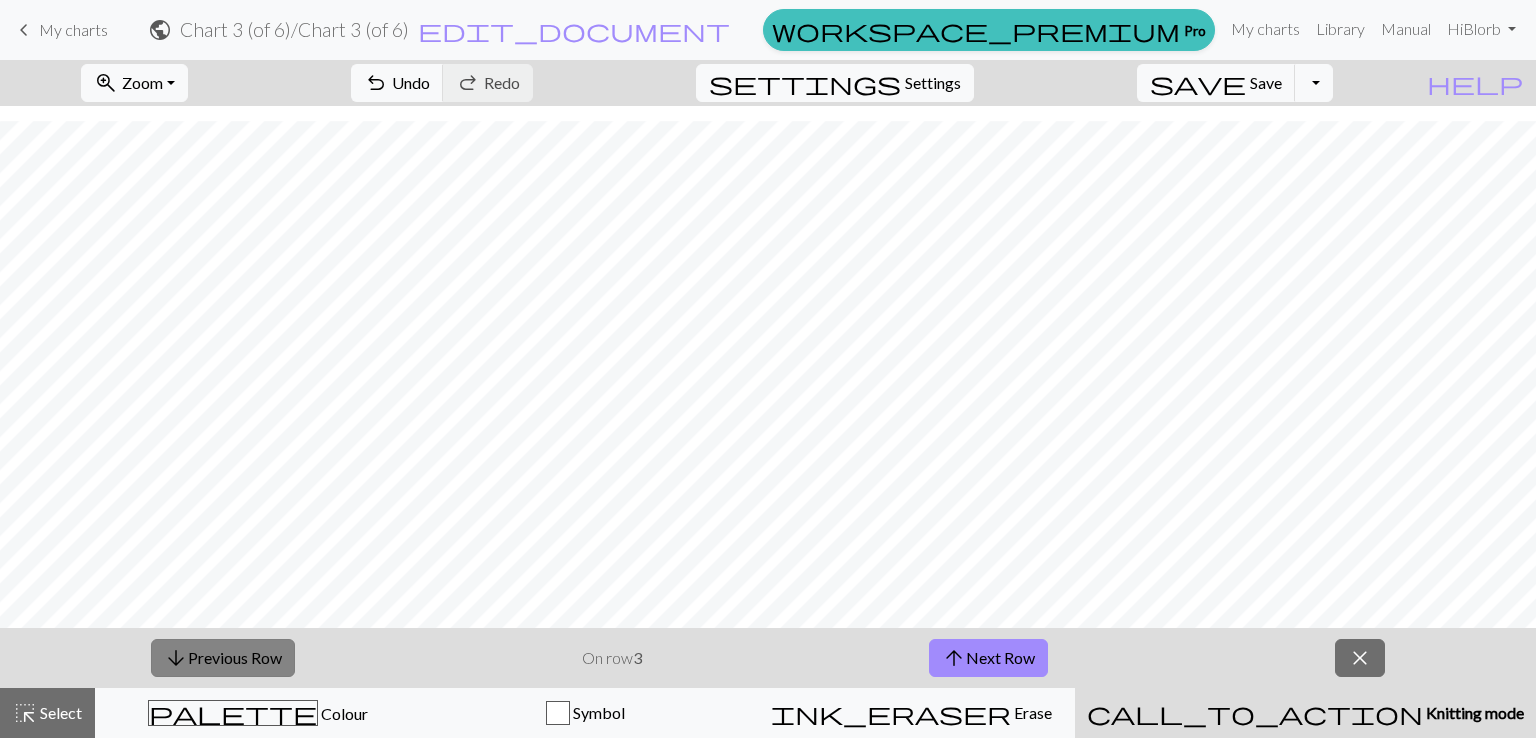 click on "arrow_downward Previous Row" at bounding box center [223, 658] 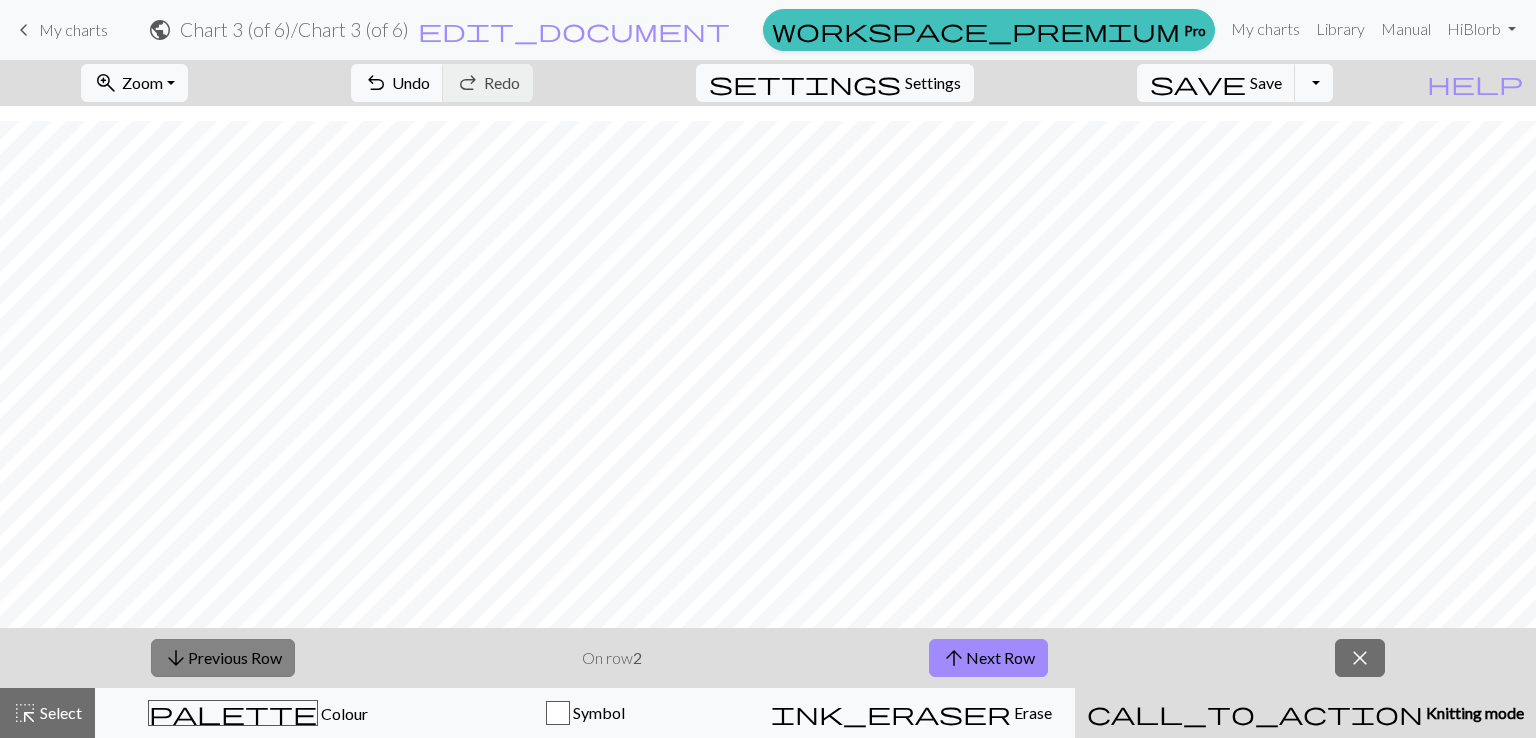 click on "arrow_downward Previous Row" at bounding box center [223, 658] 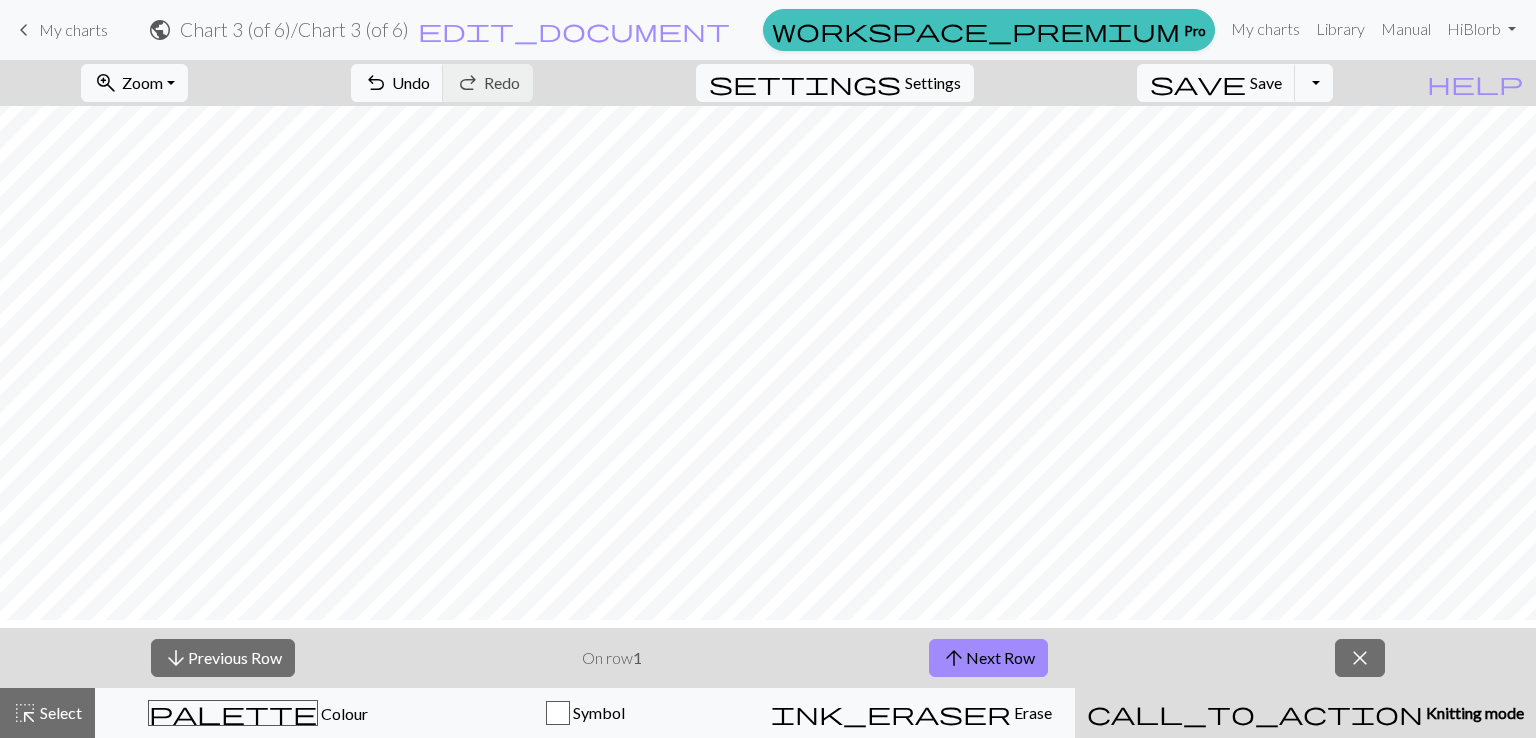 scroll, scrollTop: 0, scrollLeft: 0, axis: both 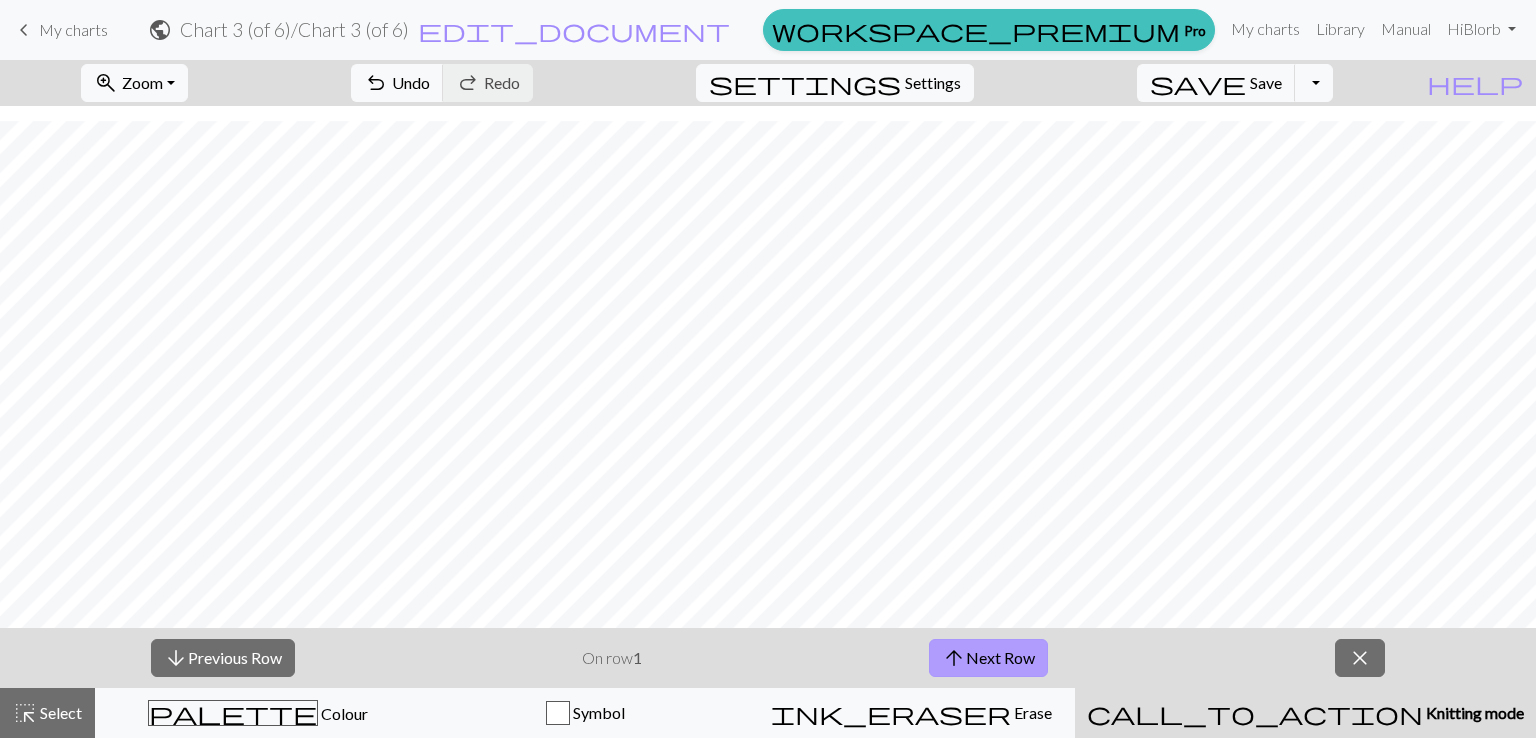 click on "arrow_upward  Next Row" at bounding box center [988, 658] 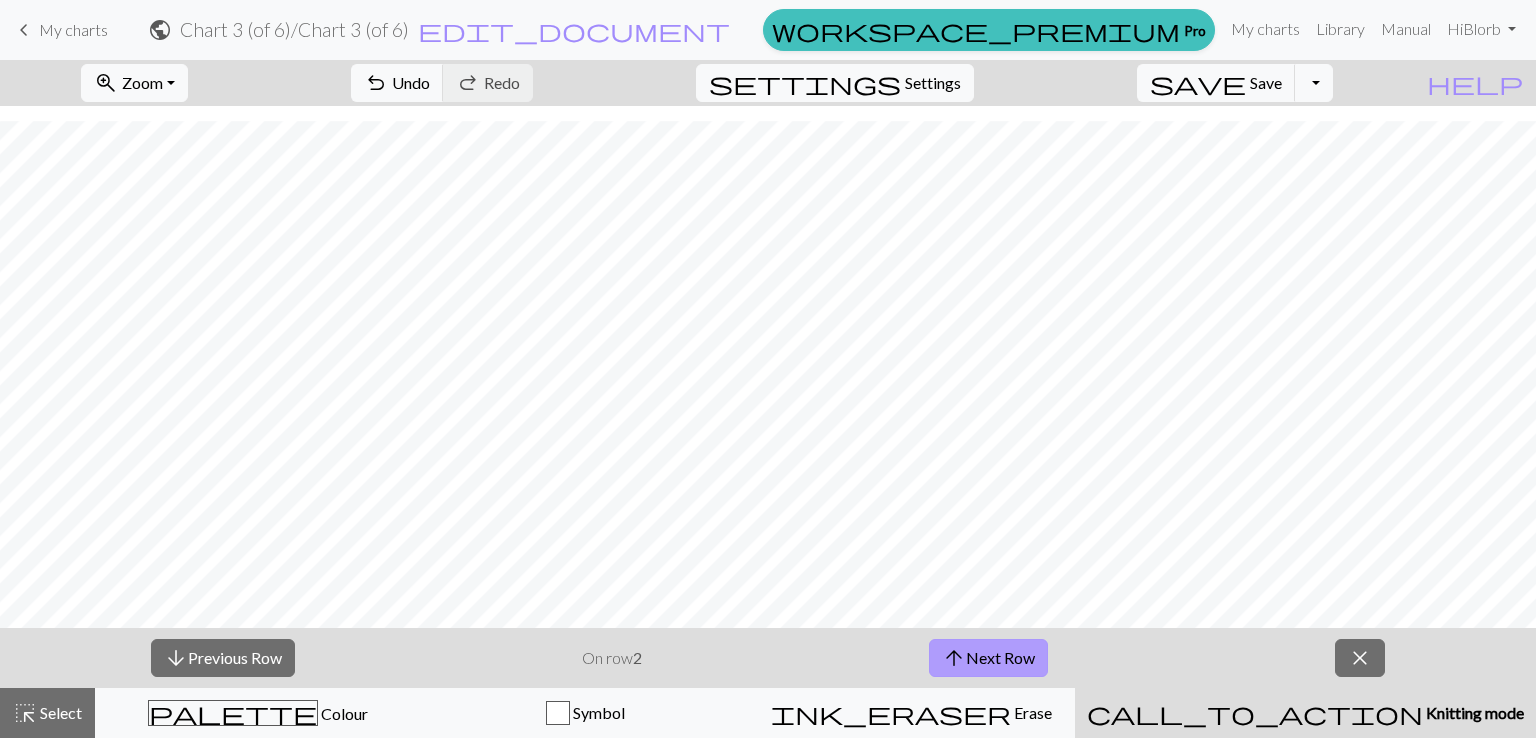 click on "arrow_upward  Next Row" at bounding box center (988, 658) 